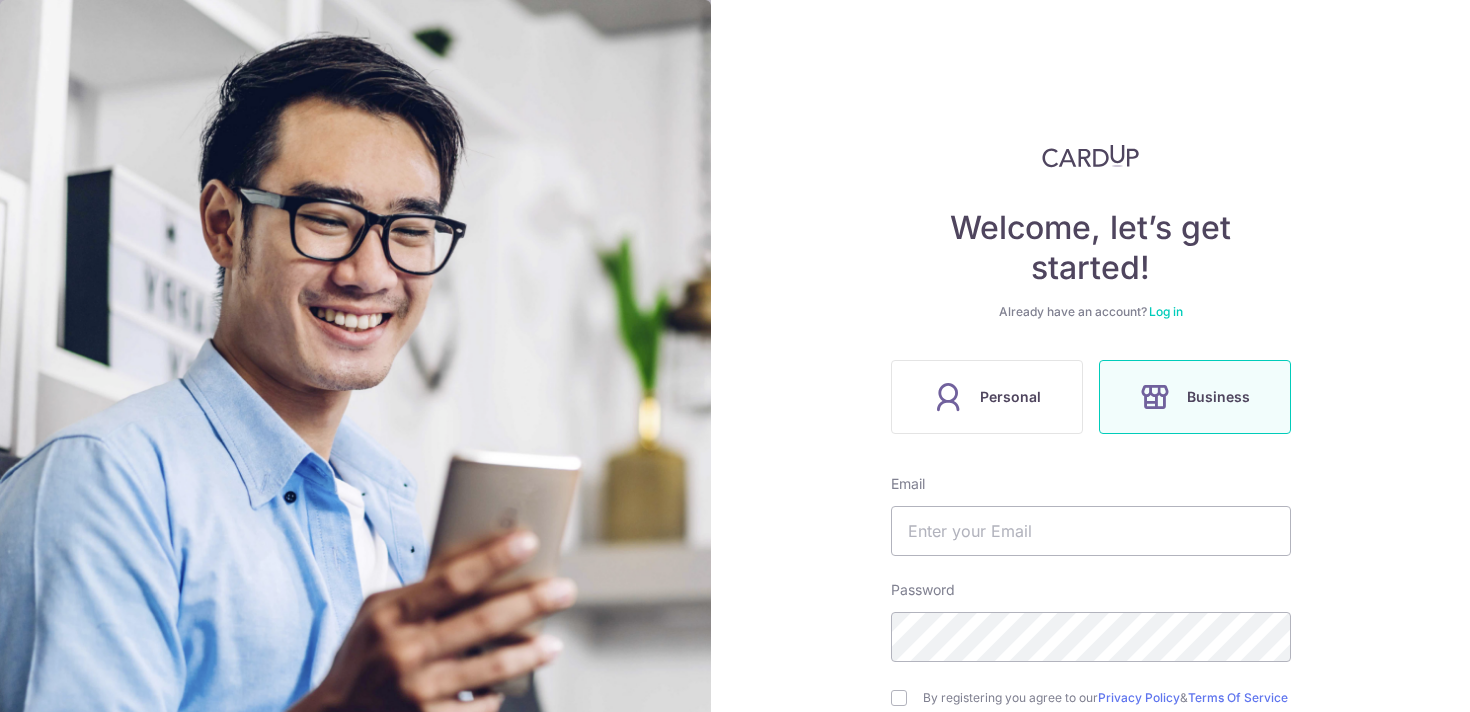 scroll, scrollTop: 0, scrollLeft: 0, axis: both 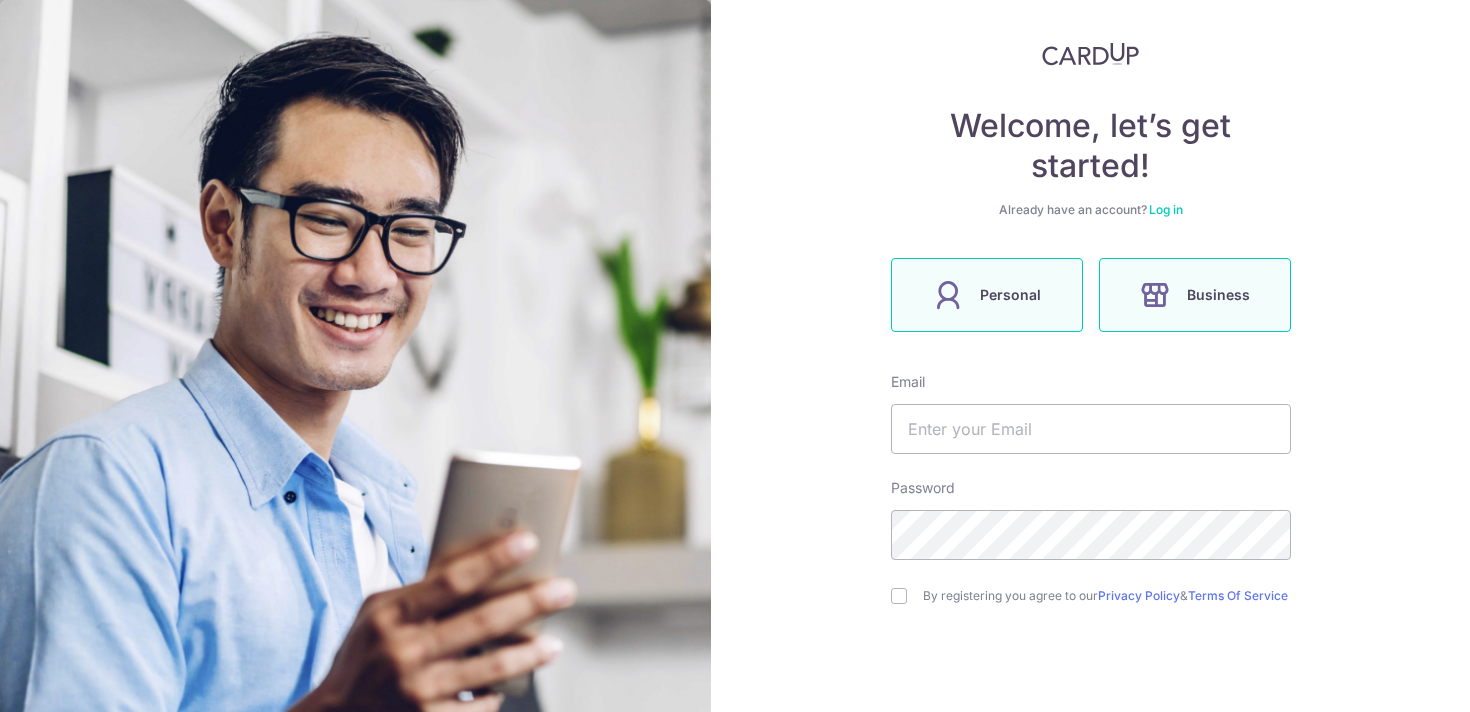 click on "Personal" at bounding box center [1010, 295] 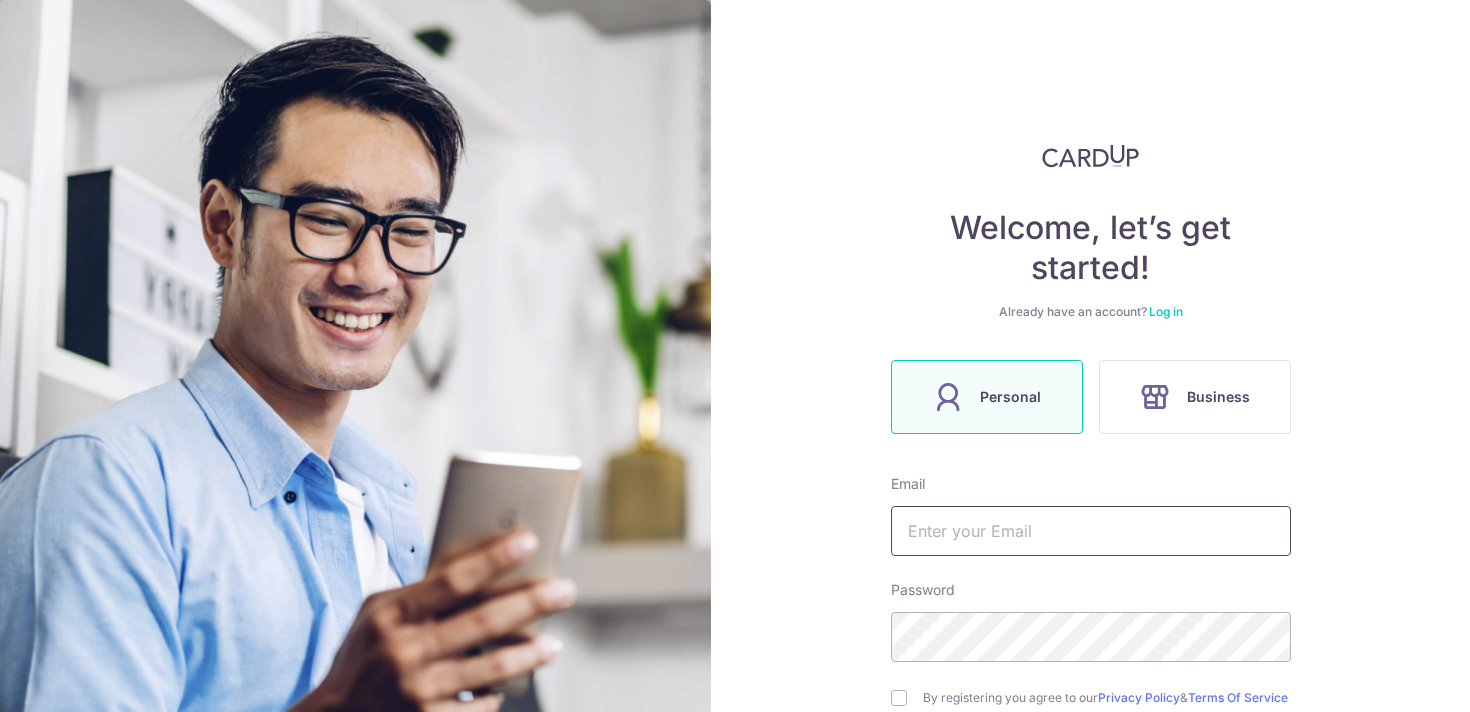 click at bounding box center (1091, 531) 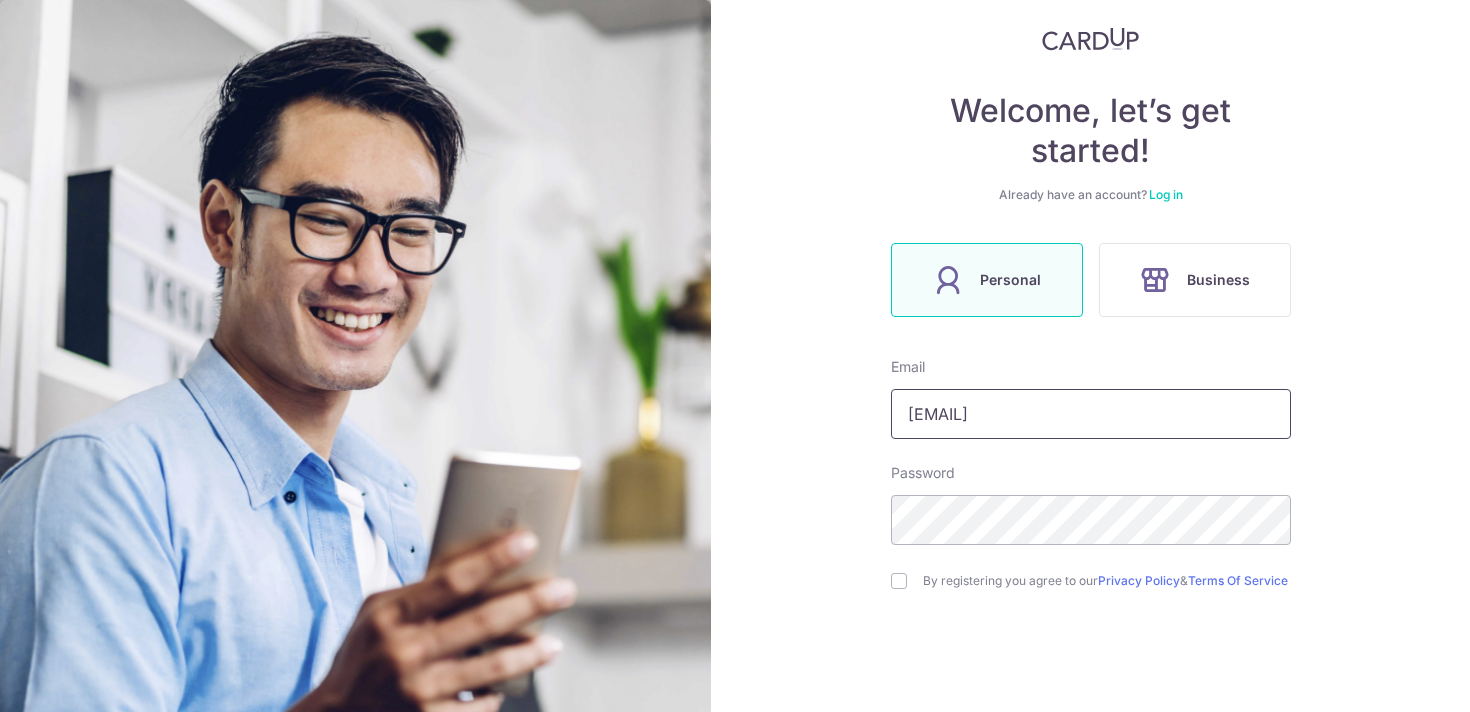 scroll, scrollTop: 226, scrollLeft: 0, axis: vertical 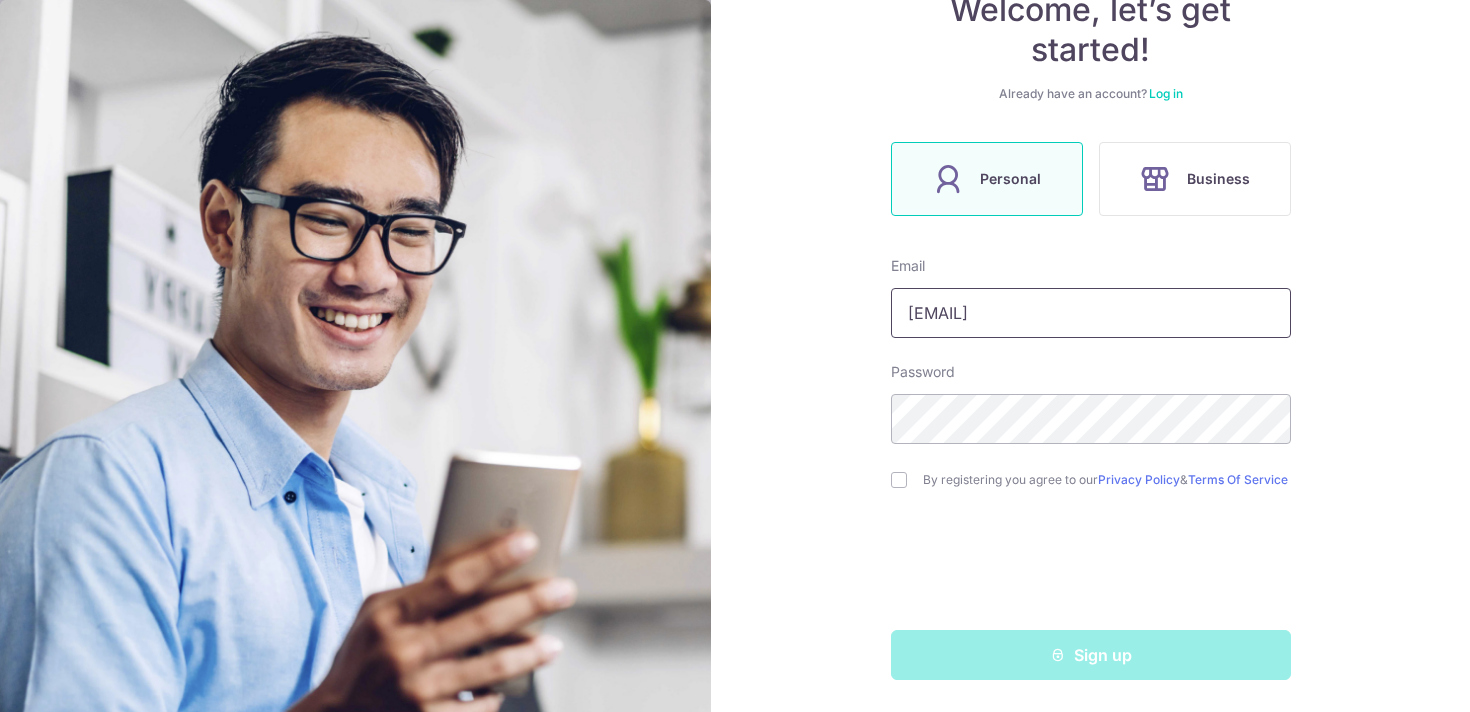 type on "[EMAIL]" 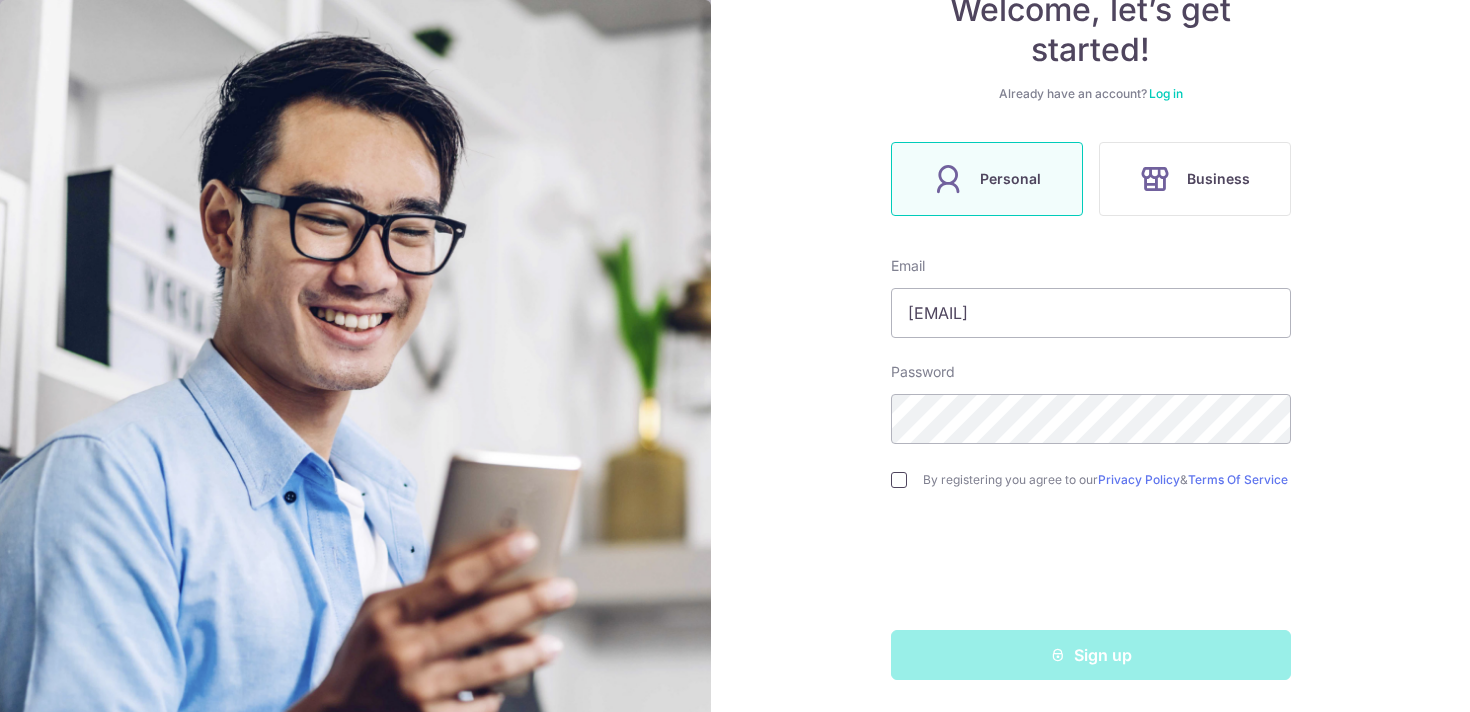 click at bounding box center [899, 480] 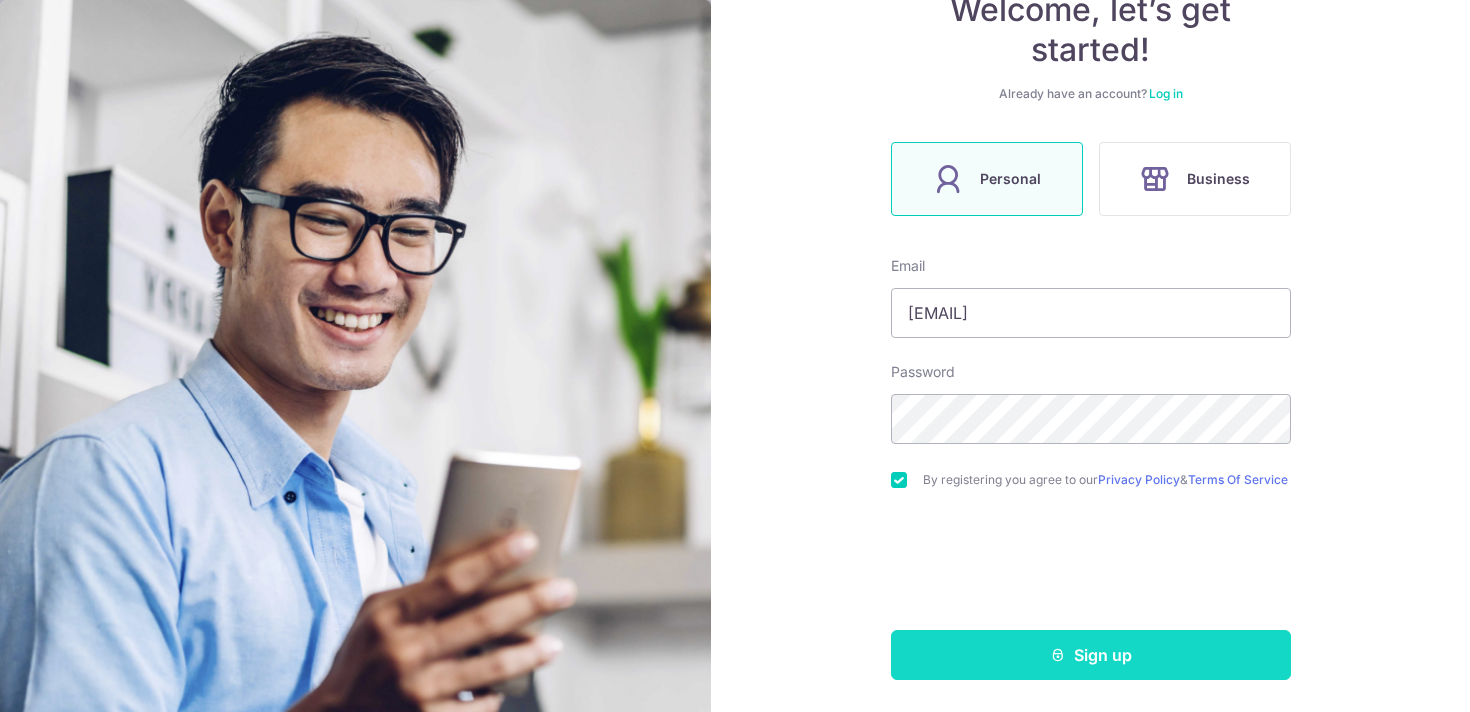 click on "Sign up" at bounding box center (1091, 655) 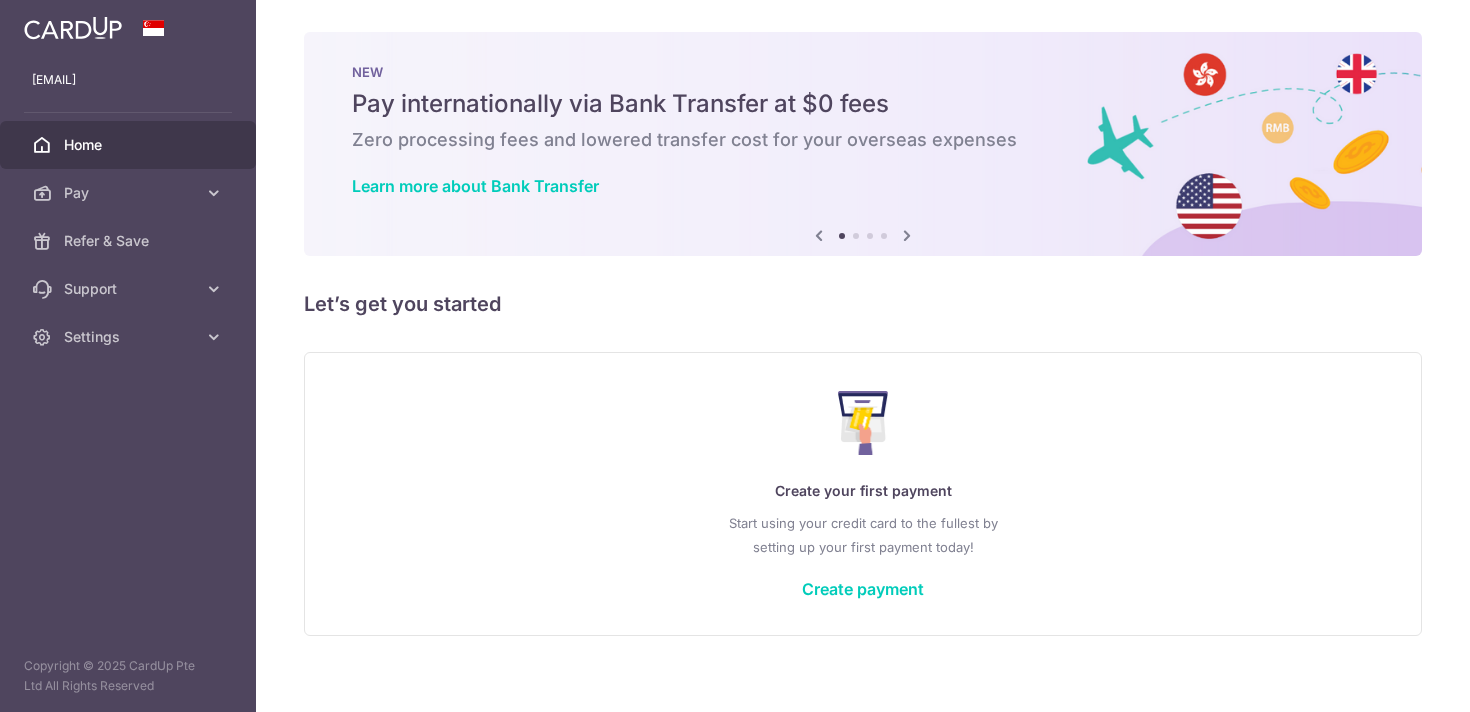 scroll, scrollTop: 0, scrollLeft: 0, axis: both 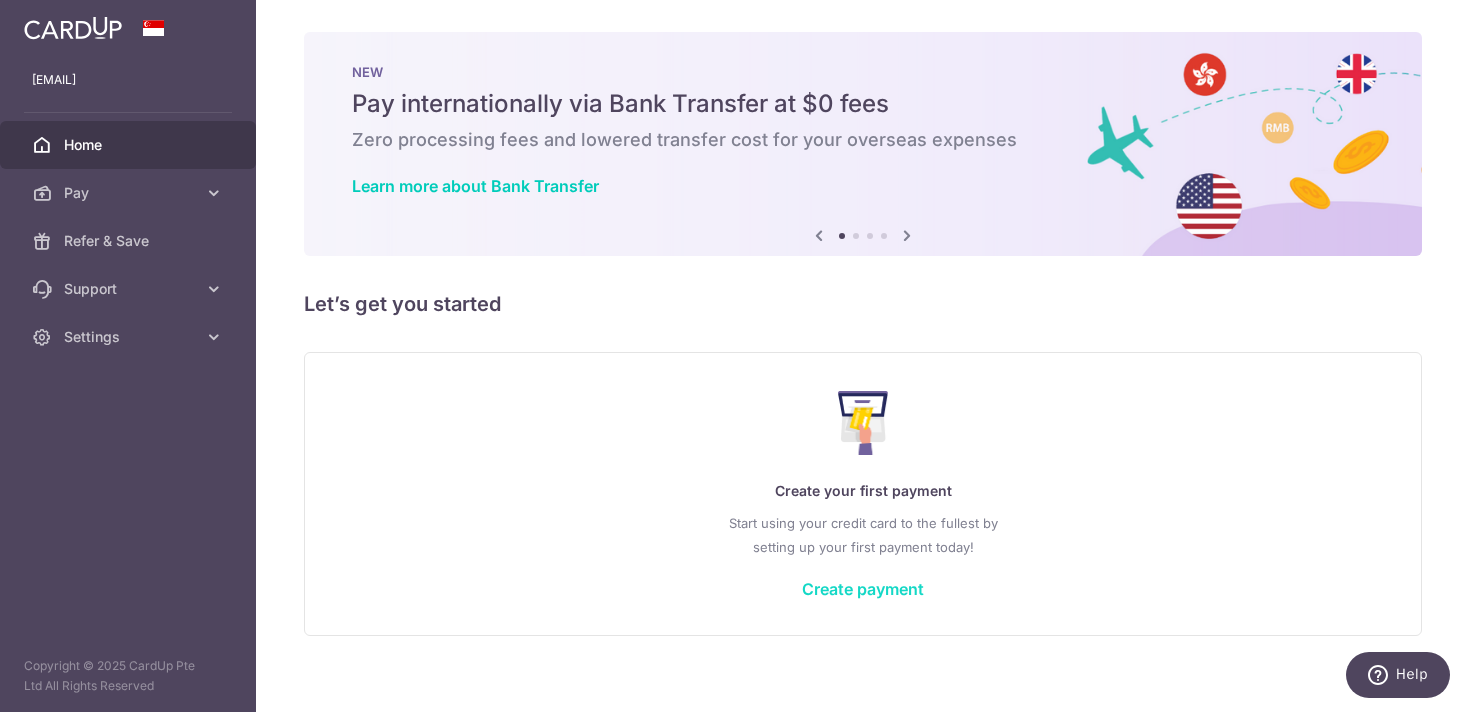 click on "Create payment" at bounding box center (863, 589) 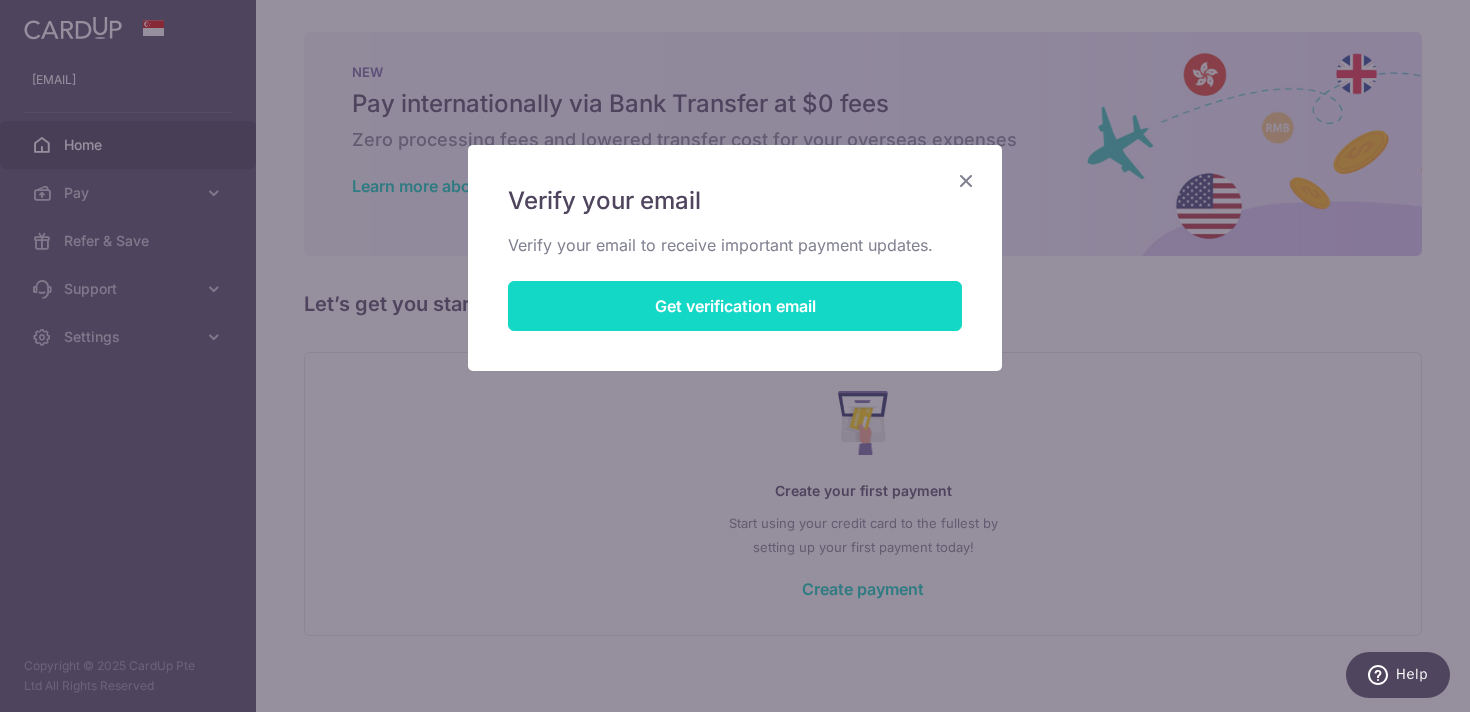 click on "Get verification email" at bounding box center [735, 306] 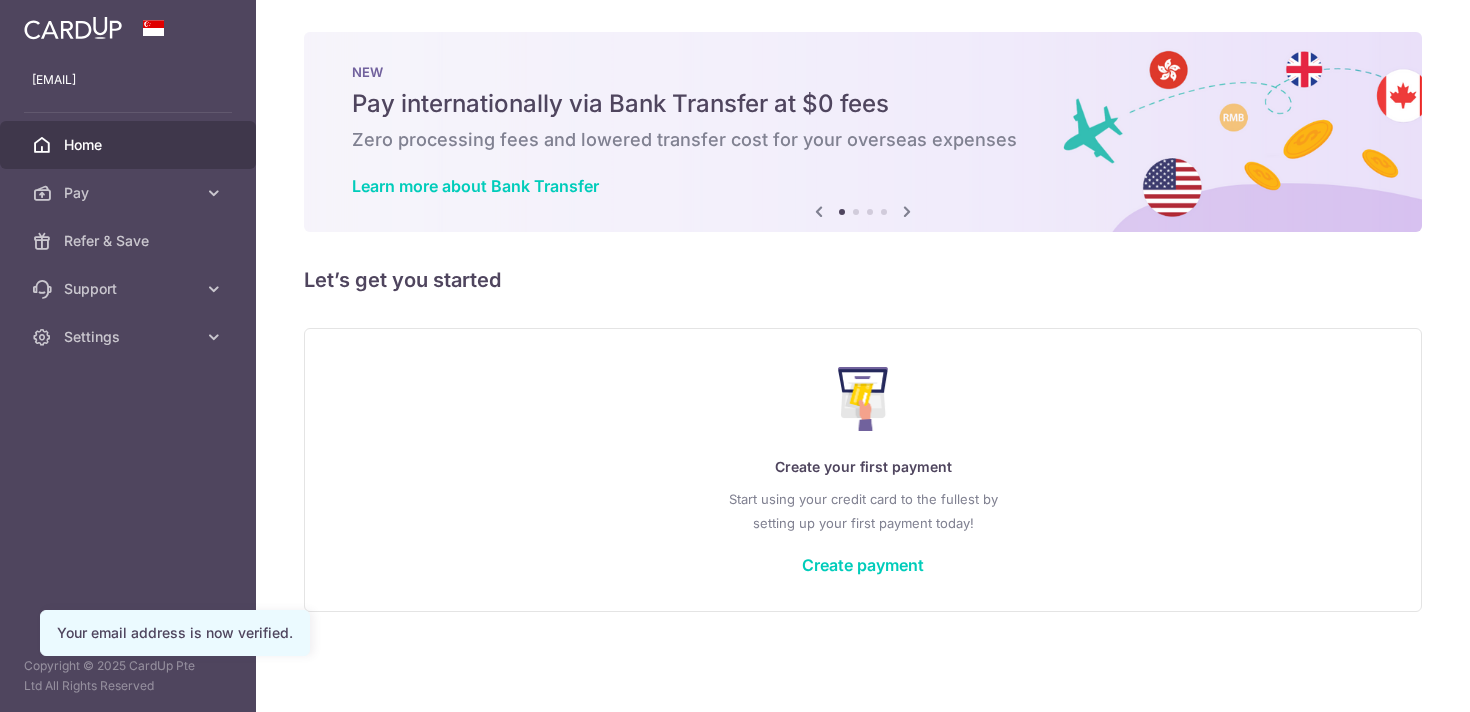 scroll, scrollTop: 0, scrollLeft: 0, axis: both 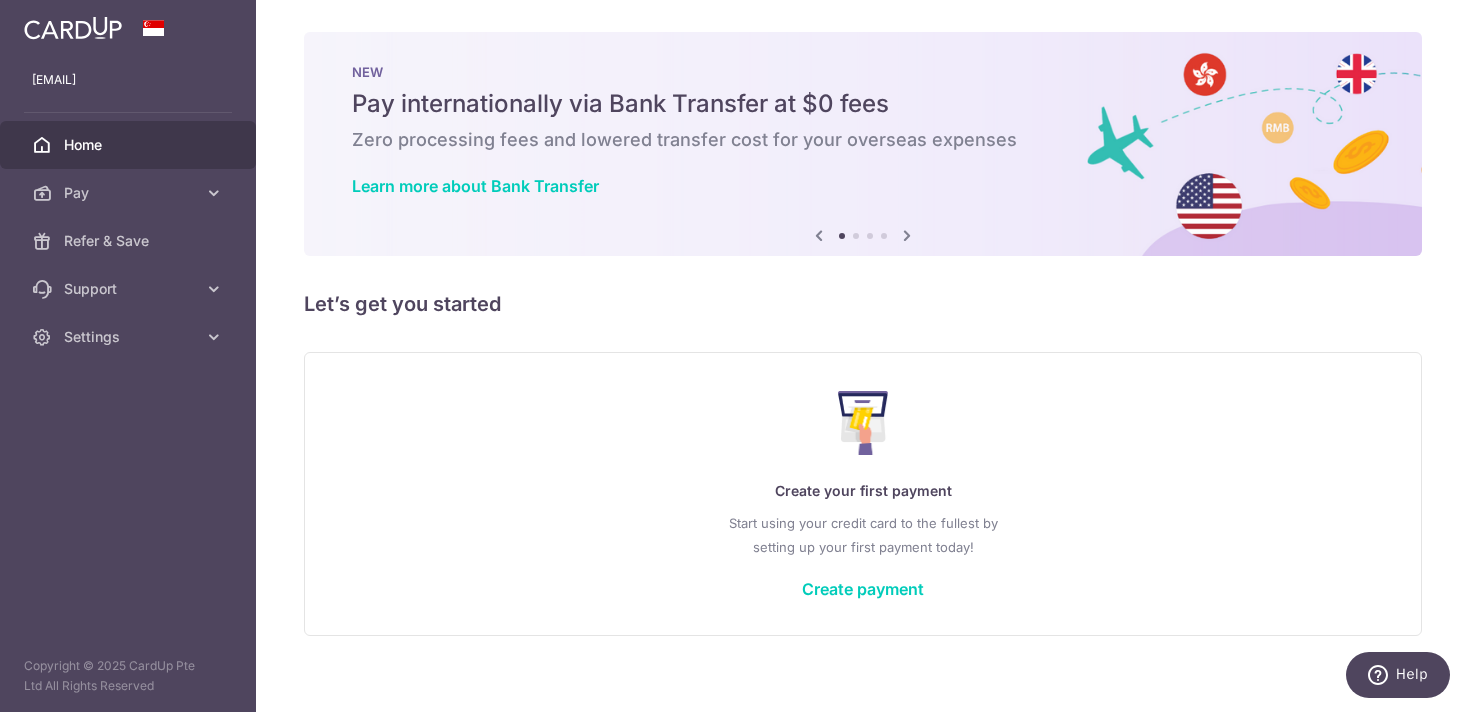 click on "NEW
Pay internationally via Bank Transfer at $0 fees
Zero processing fees and lowered transfer cost for your overseas expenses
Learn more about Bank Transfer" at bounding box center [863, 132] 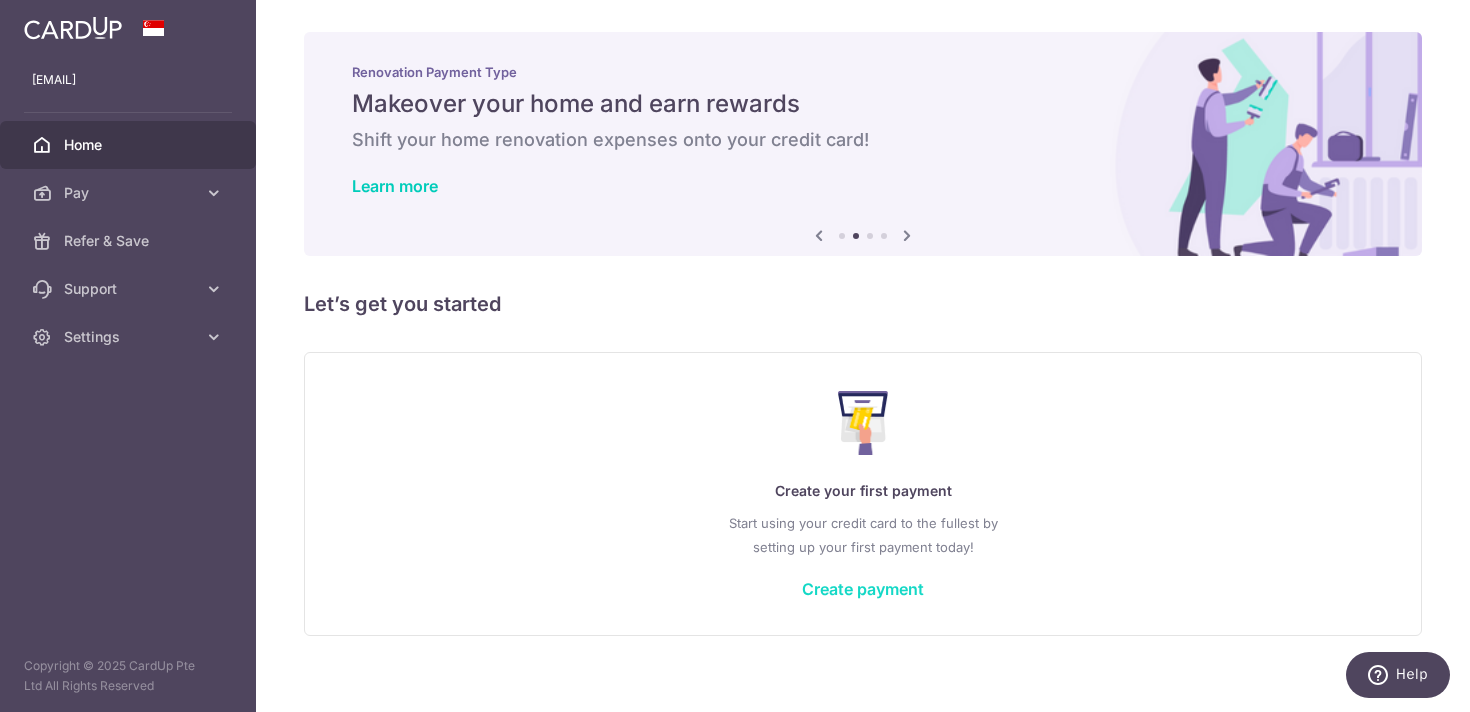 click on "Create payment" at bounding box center [863, 589] 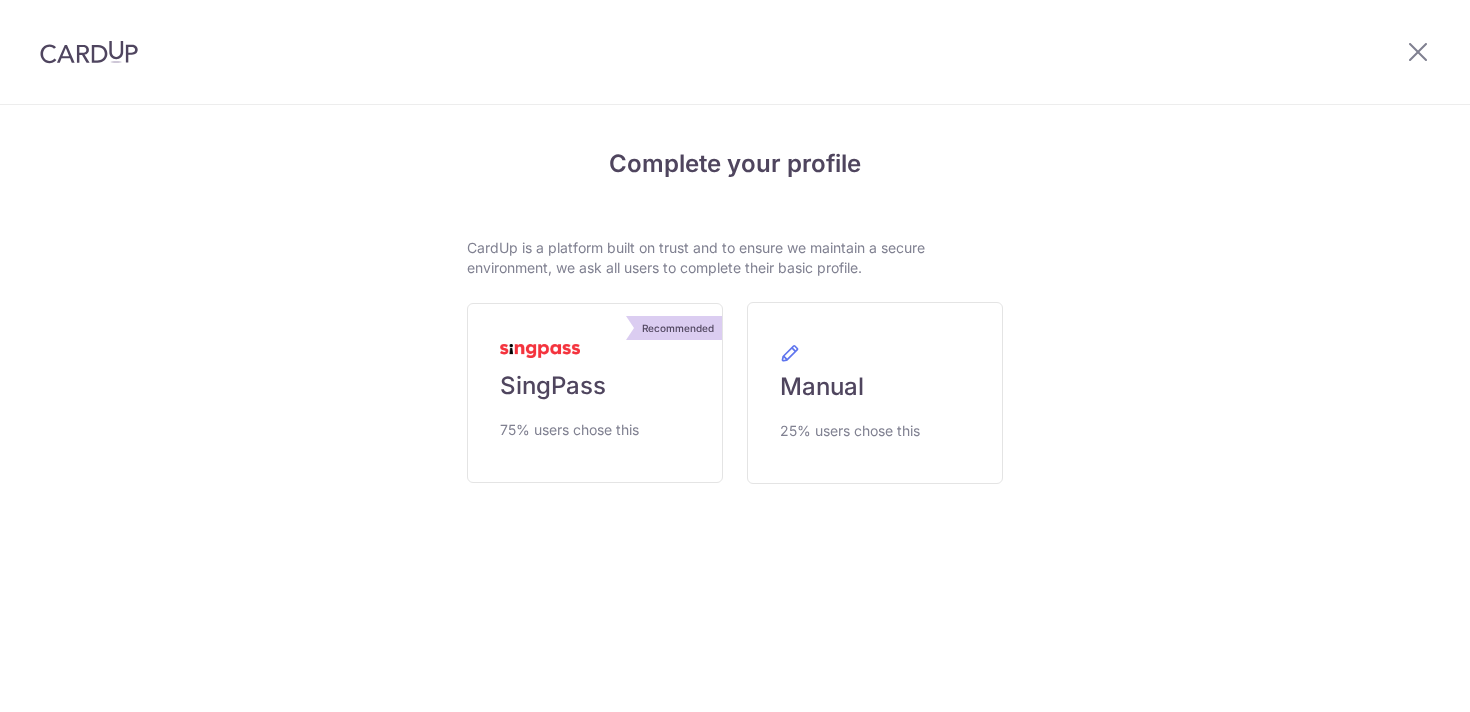 scroll, scrollTop: 0, scrollLeft: 0, axis: both 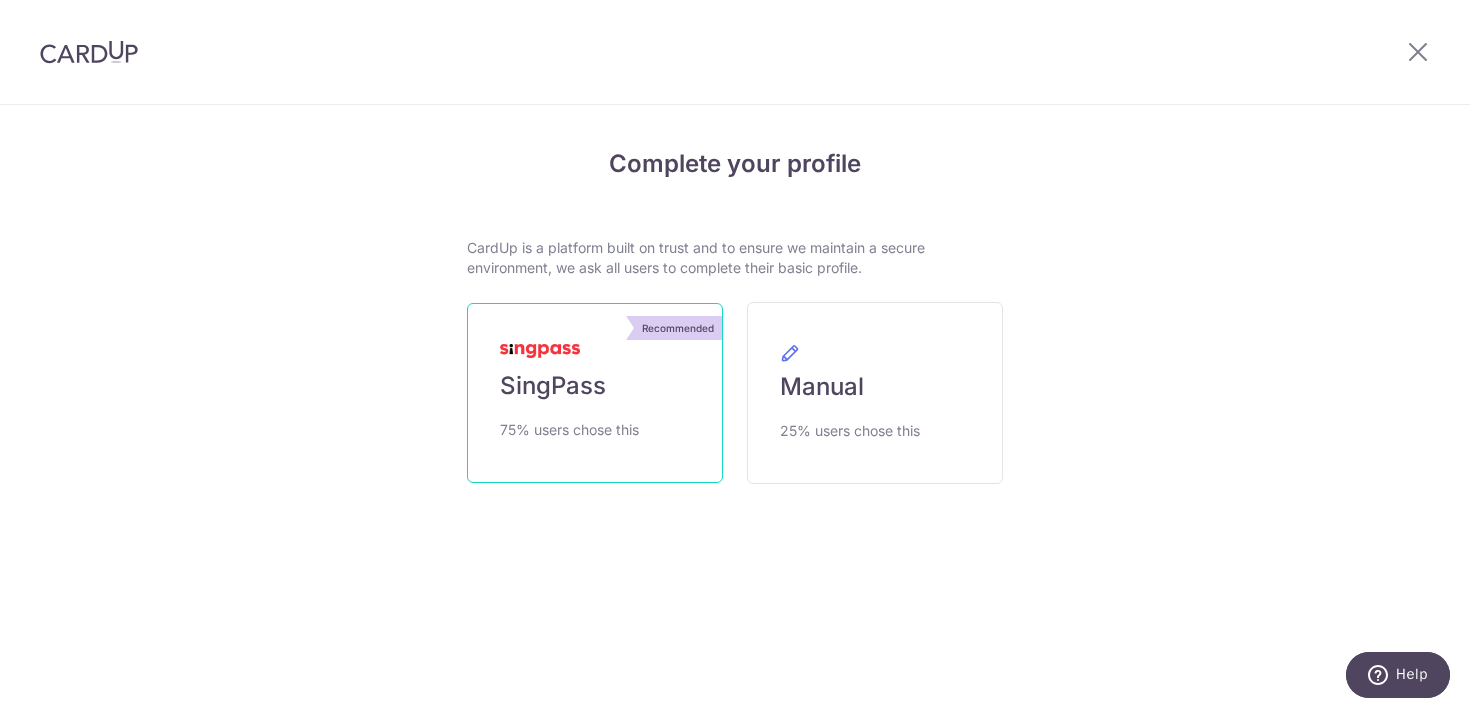 click on "75% users chose this" at bounding box center (569, 430) 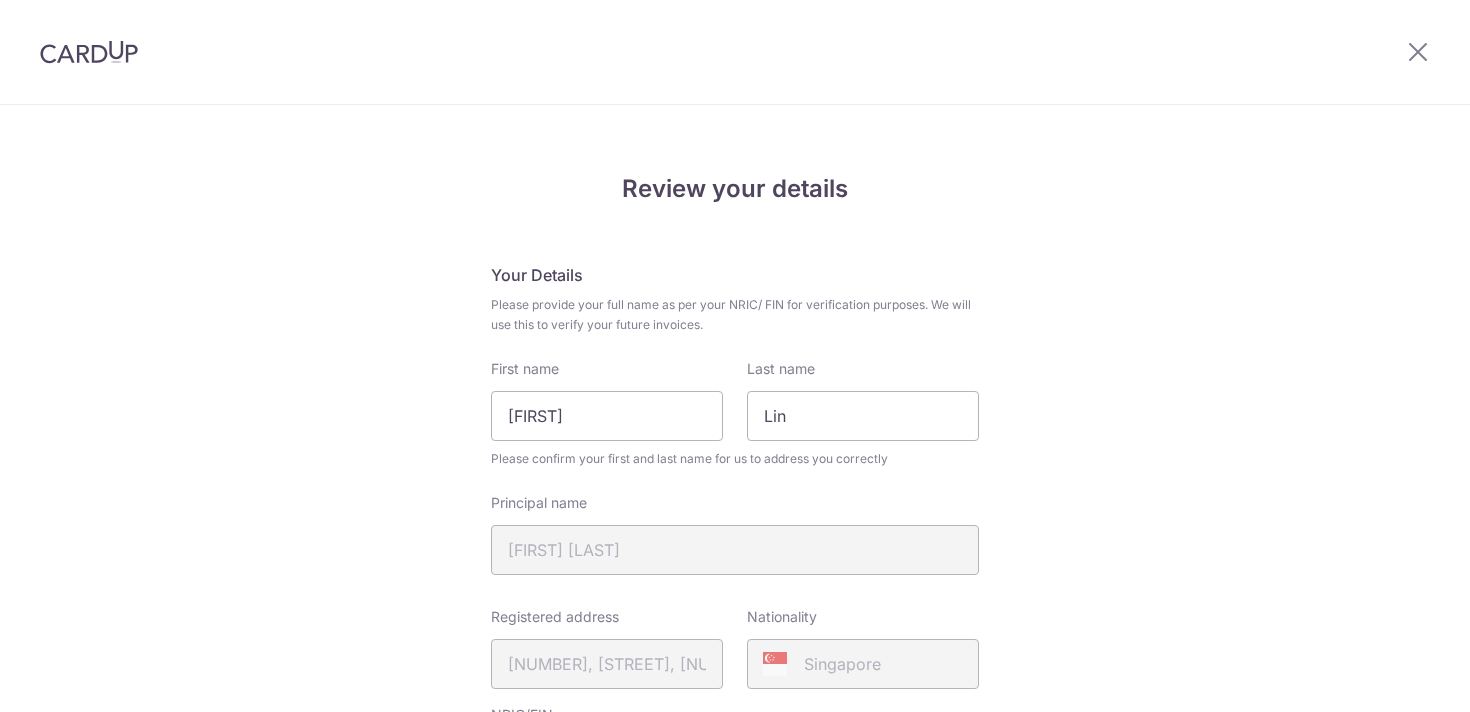 scroll, scrollTop: 0, scrollLeft: 0, axis: both 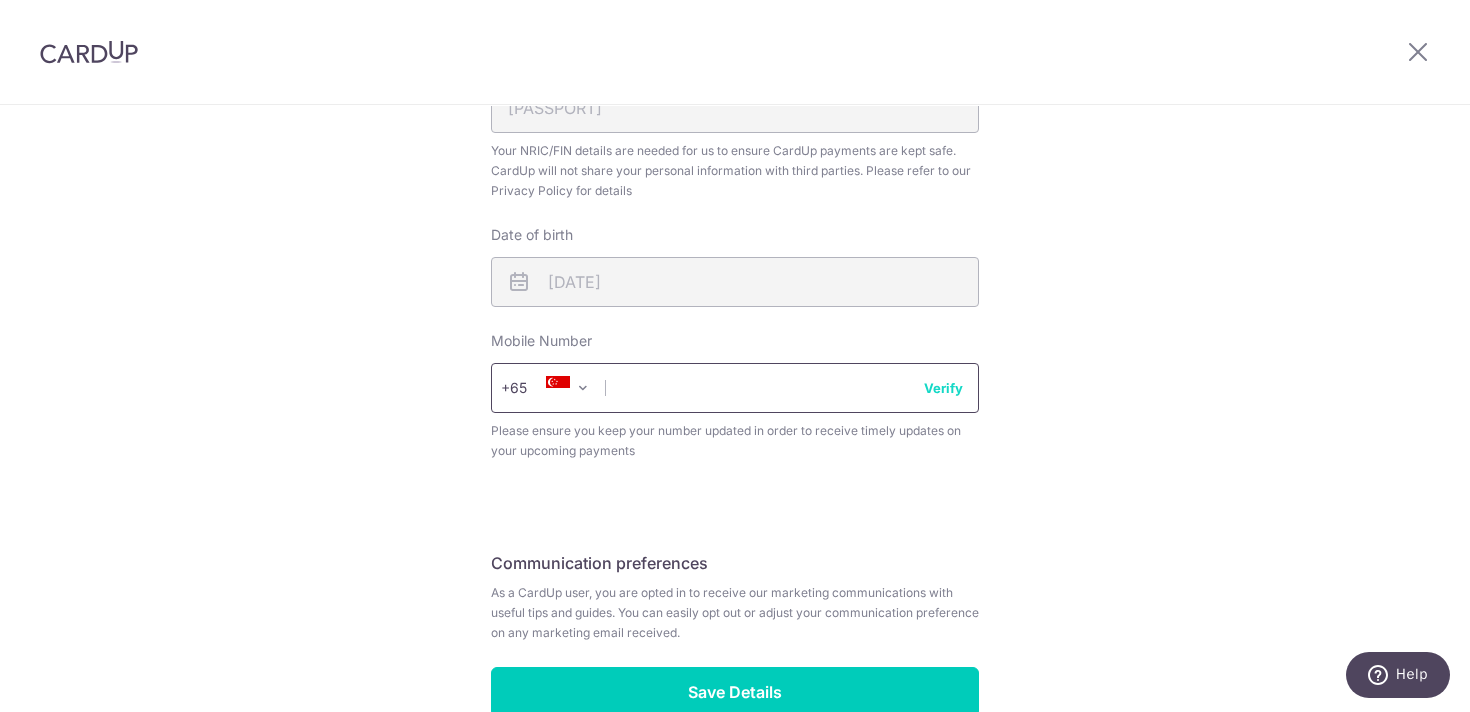 click at bounding box center (735, 388) 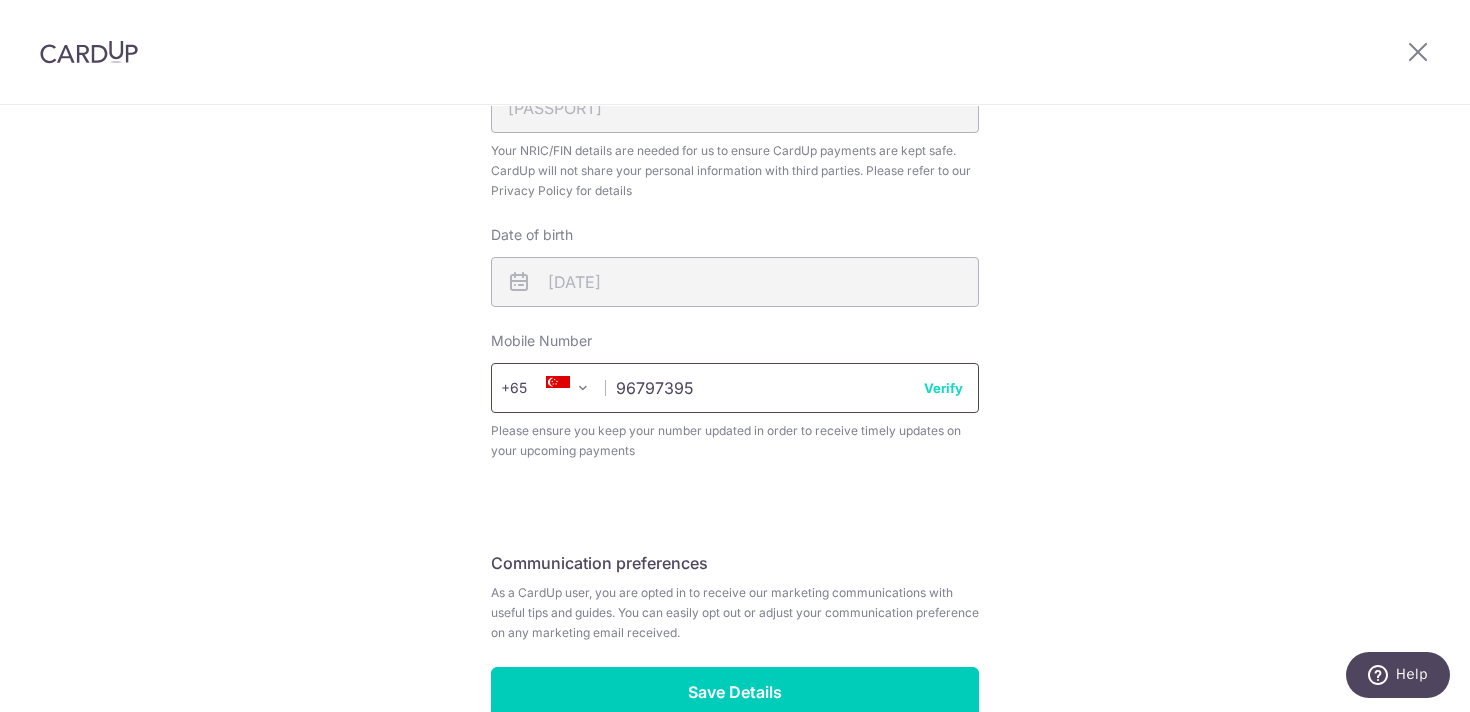 type on "96797395" 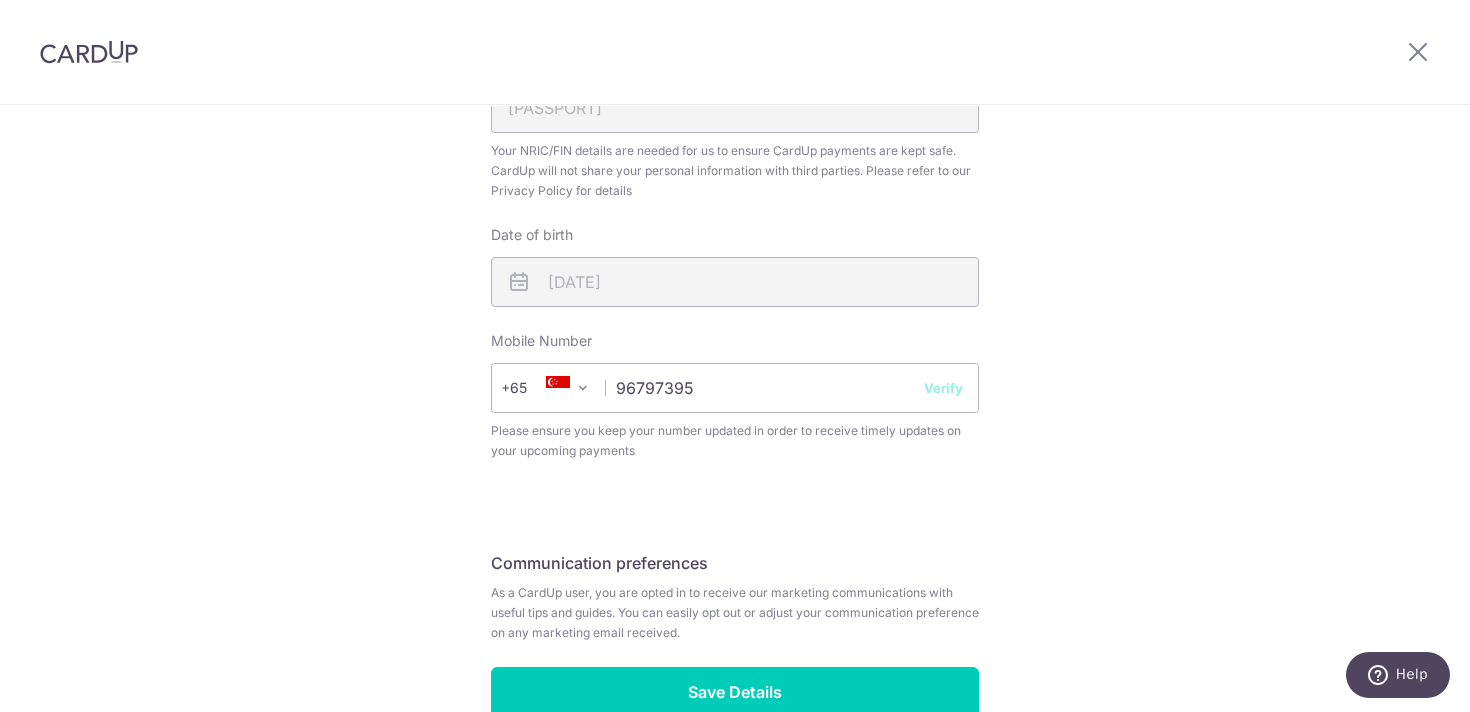 click on "Verify" at bounding box center (943, 388) 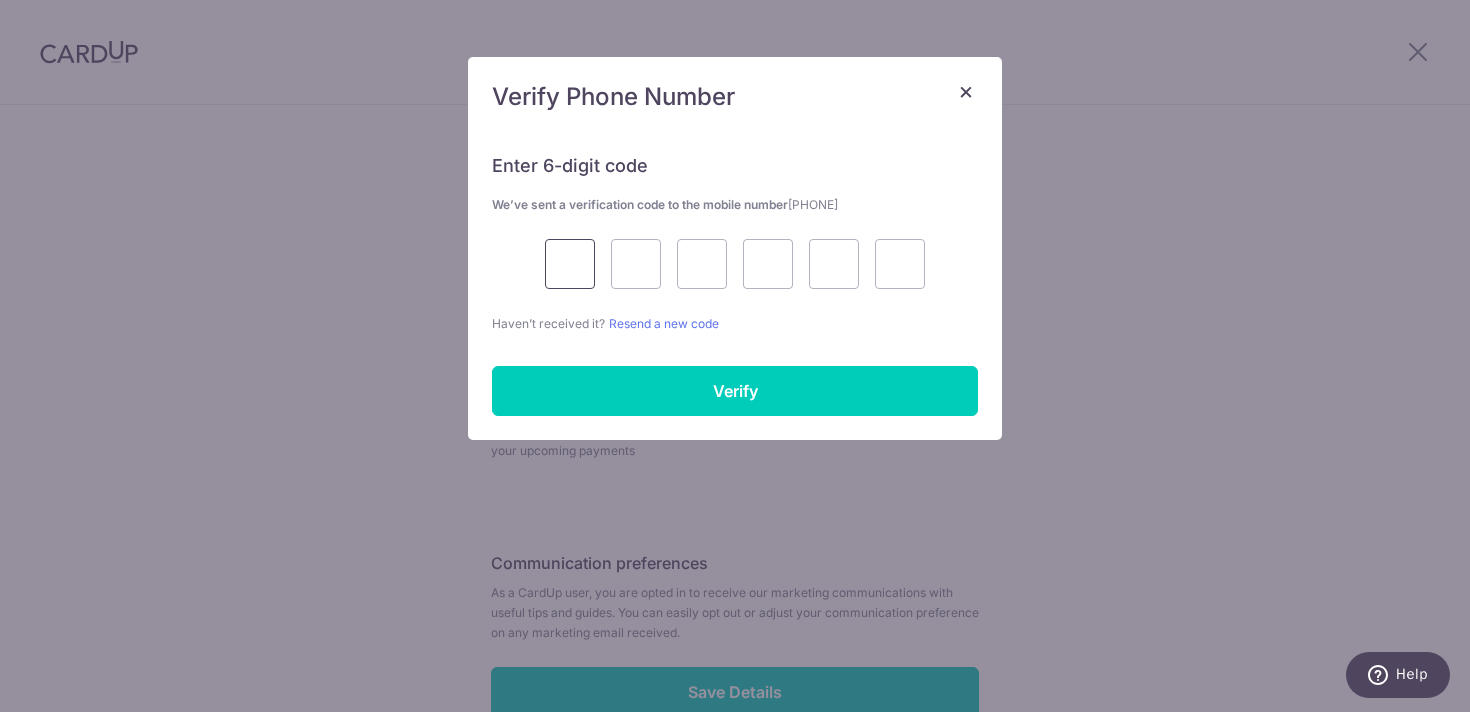 click at bounding box center (570, 264) 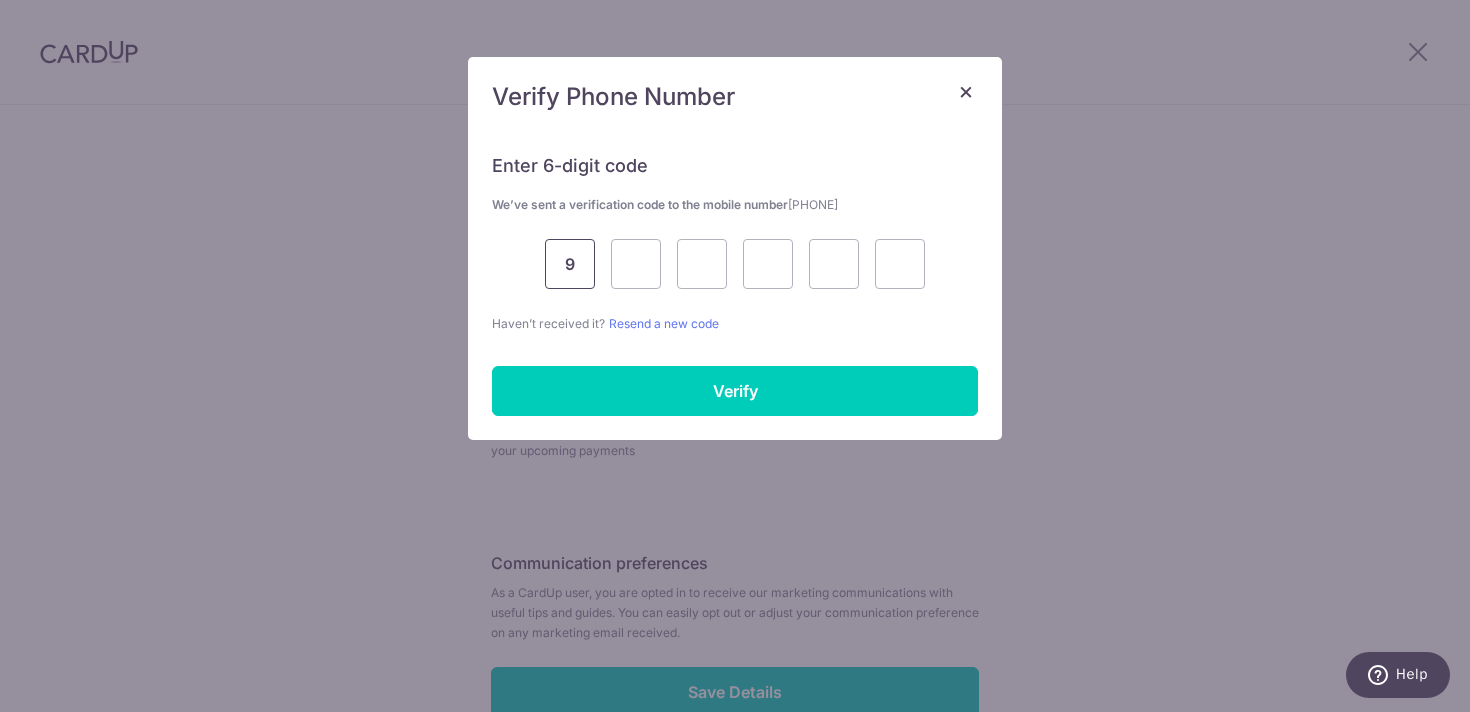 type on "9" 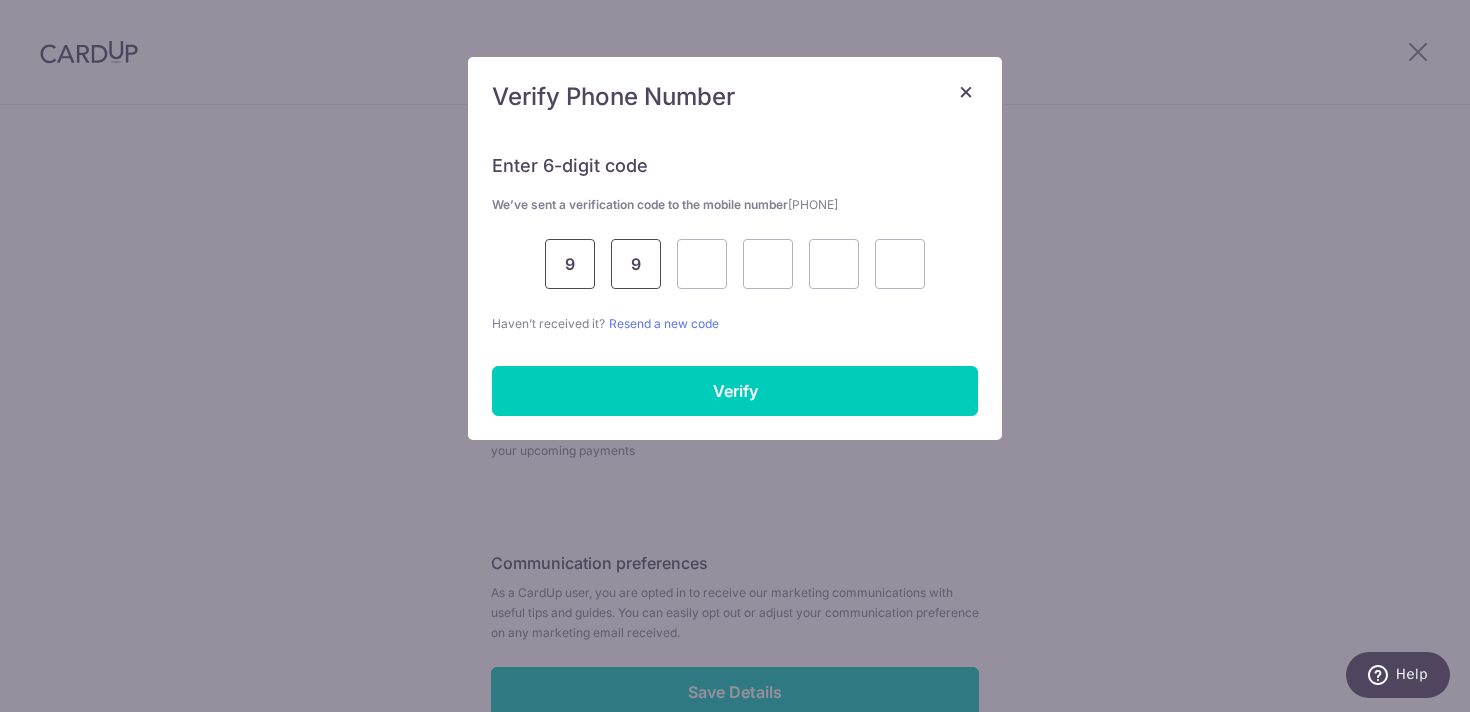 type on "9" 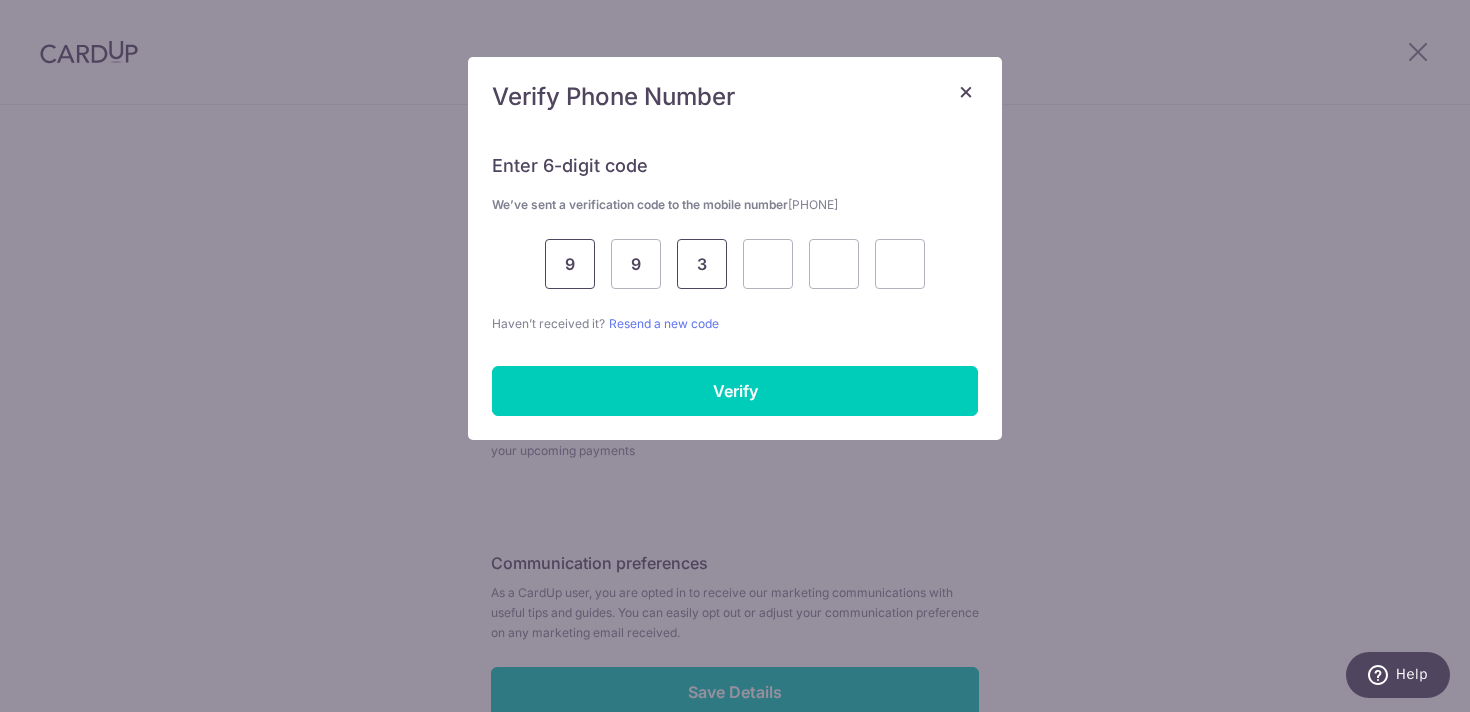 type on "3" 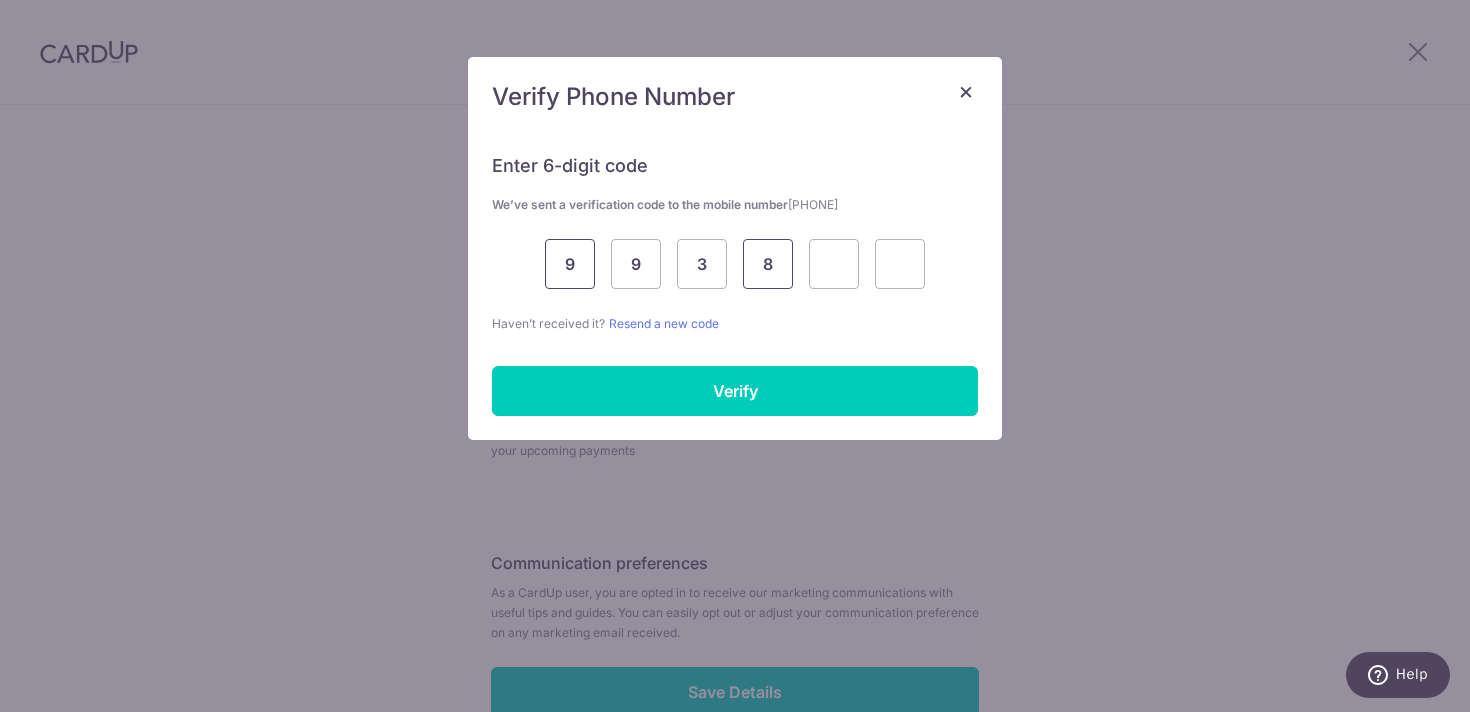 type on "8" 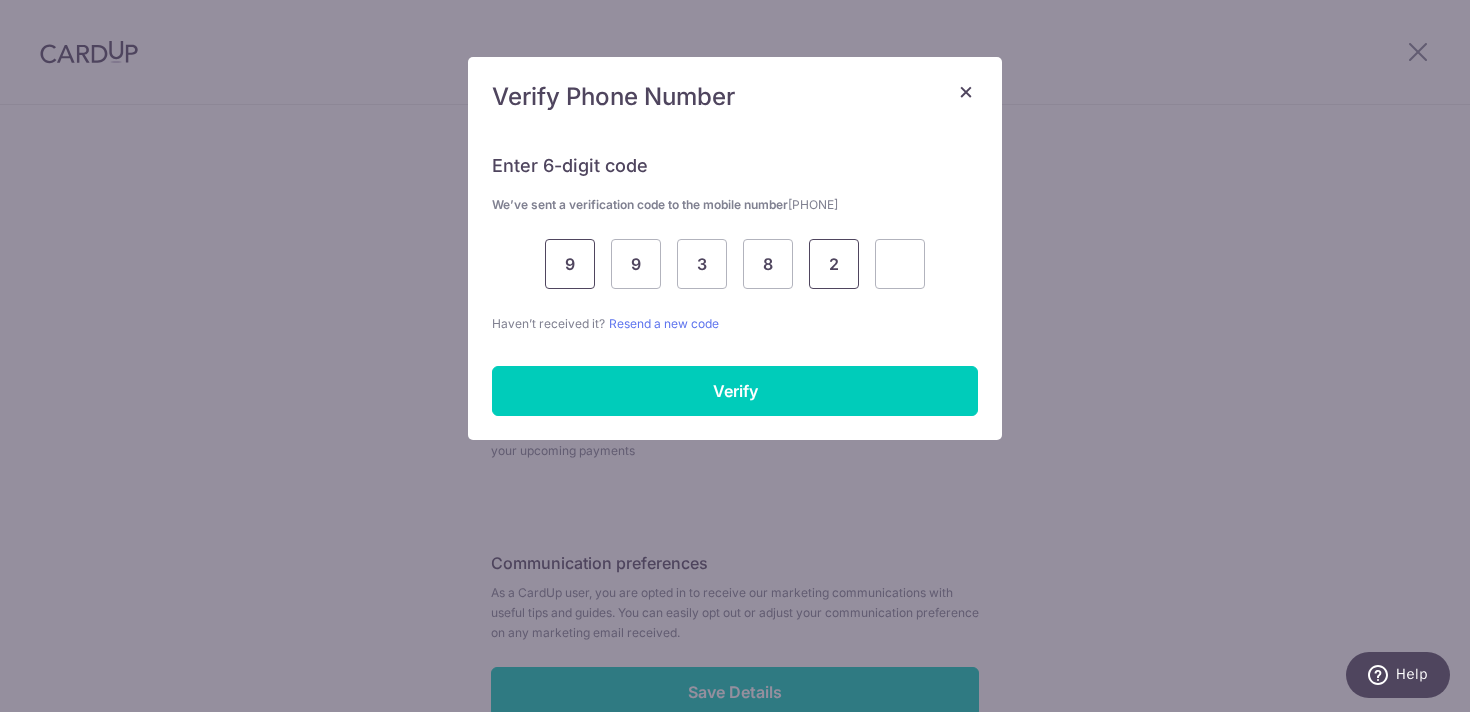 type on "2" 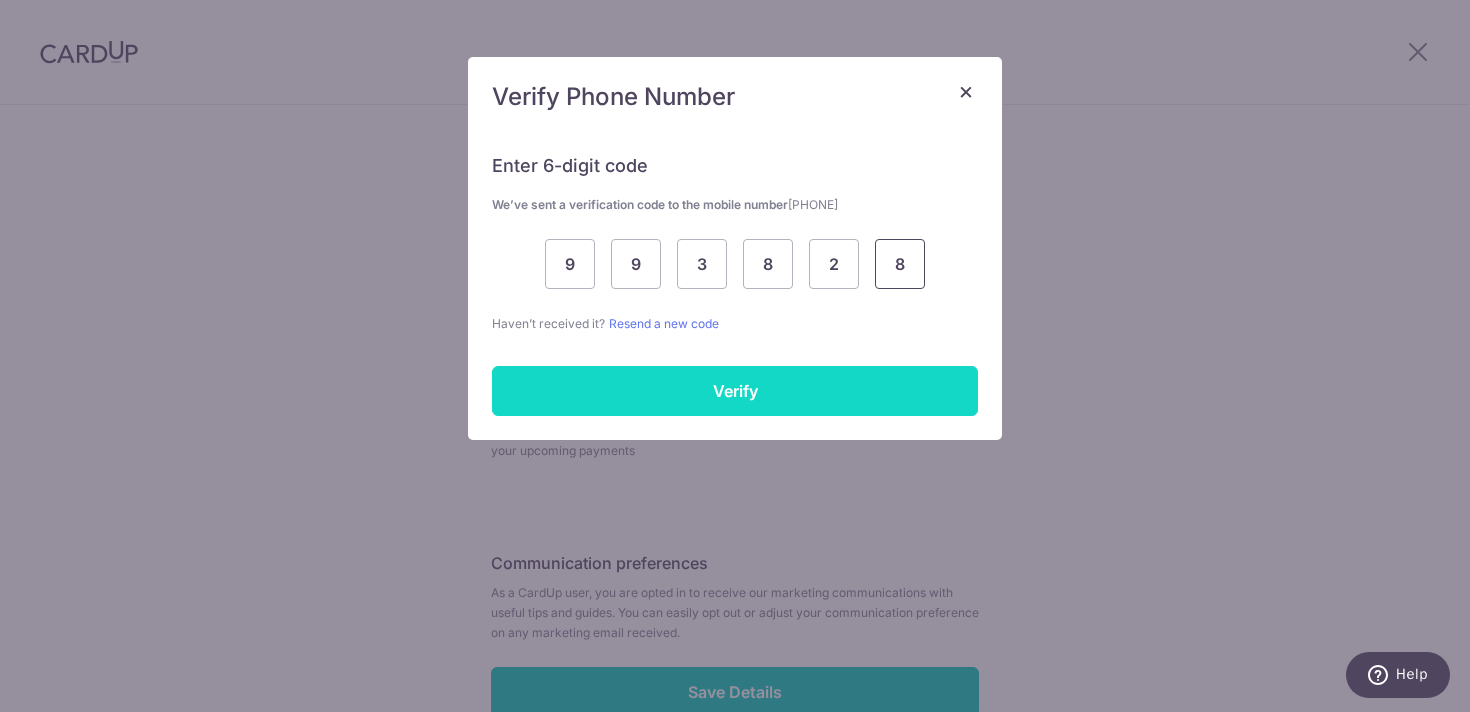 type on "8" 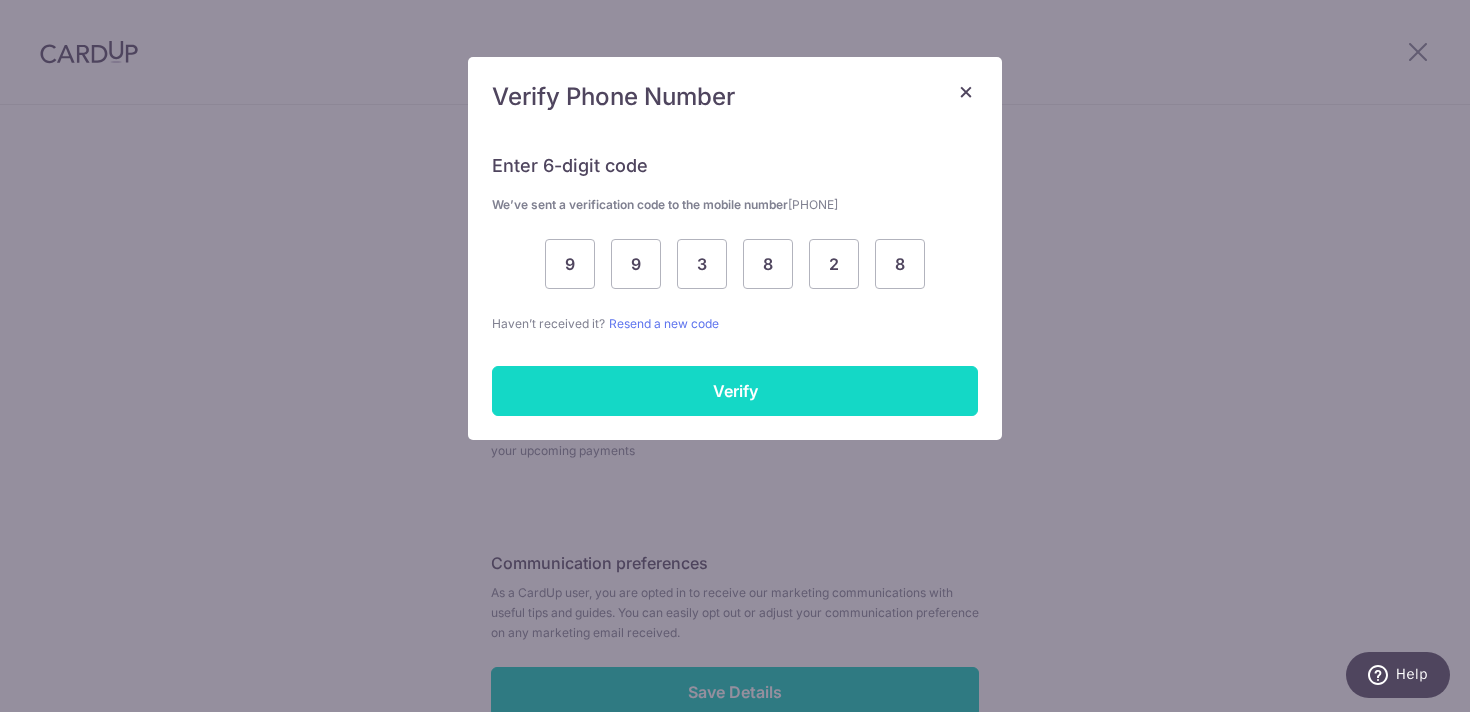 click on "Verify" at bounding box center [735, 391] 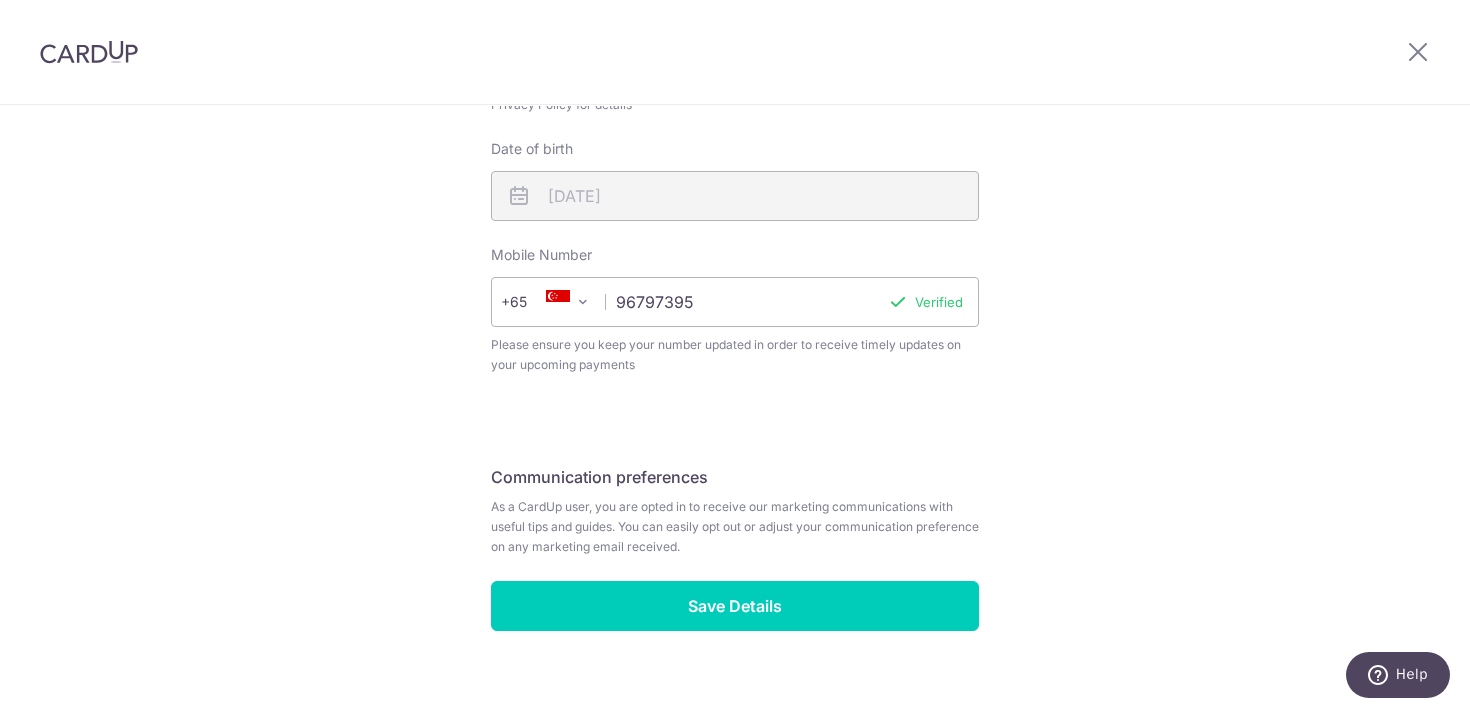 scroll, scrollTop: 769, scrollLeft: 0, axis: vertical 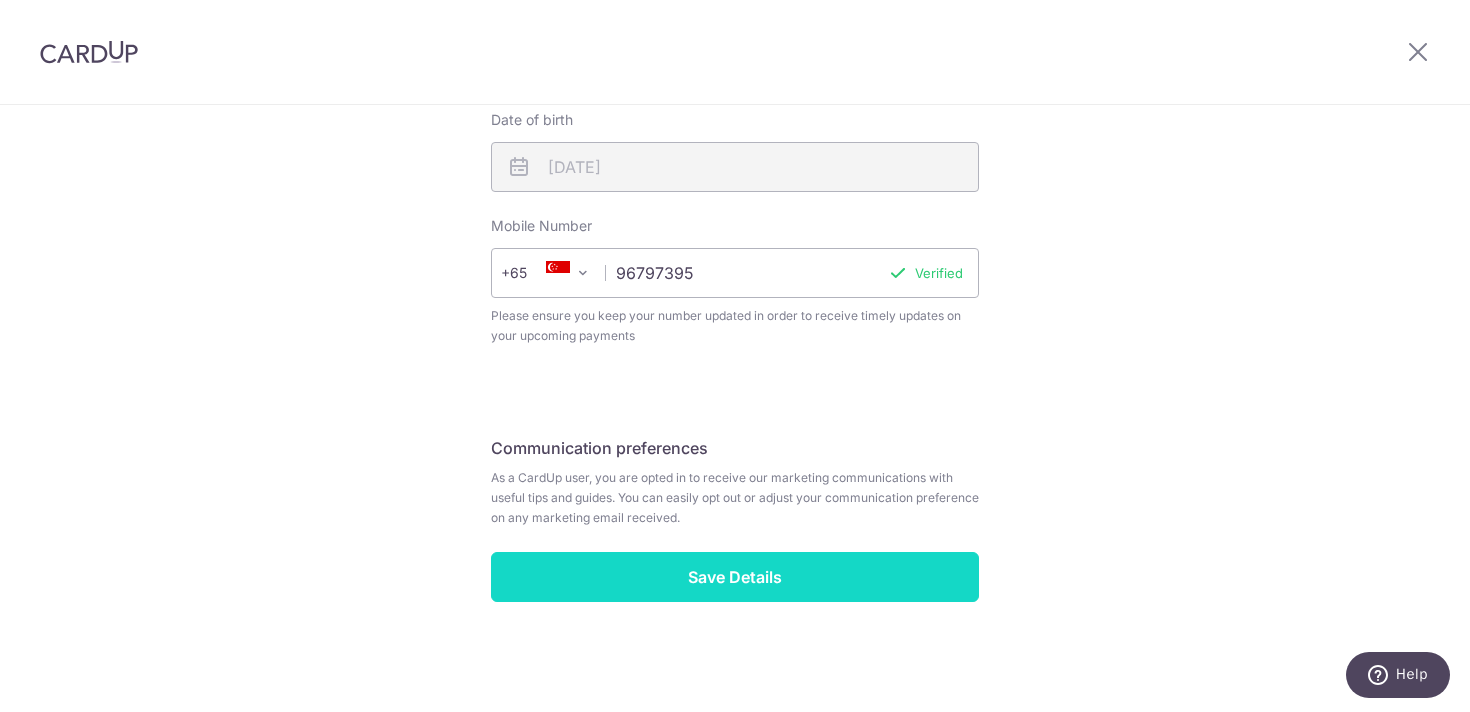 click on "Save Details" at bounding box center (735, 577) 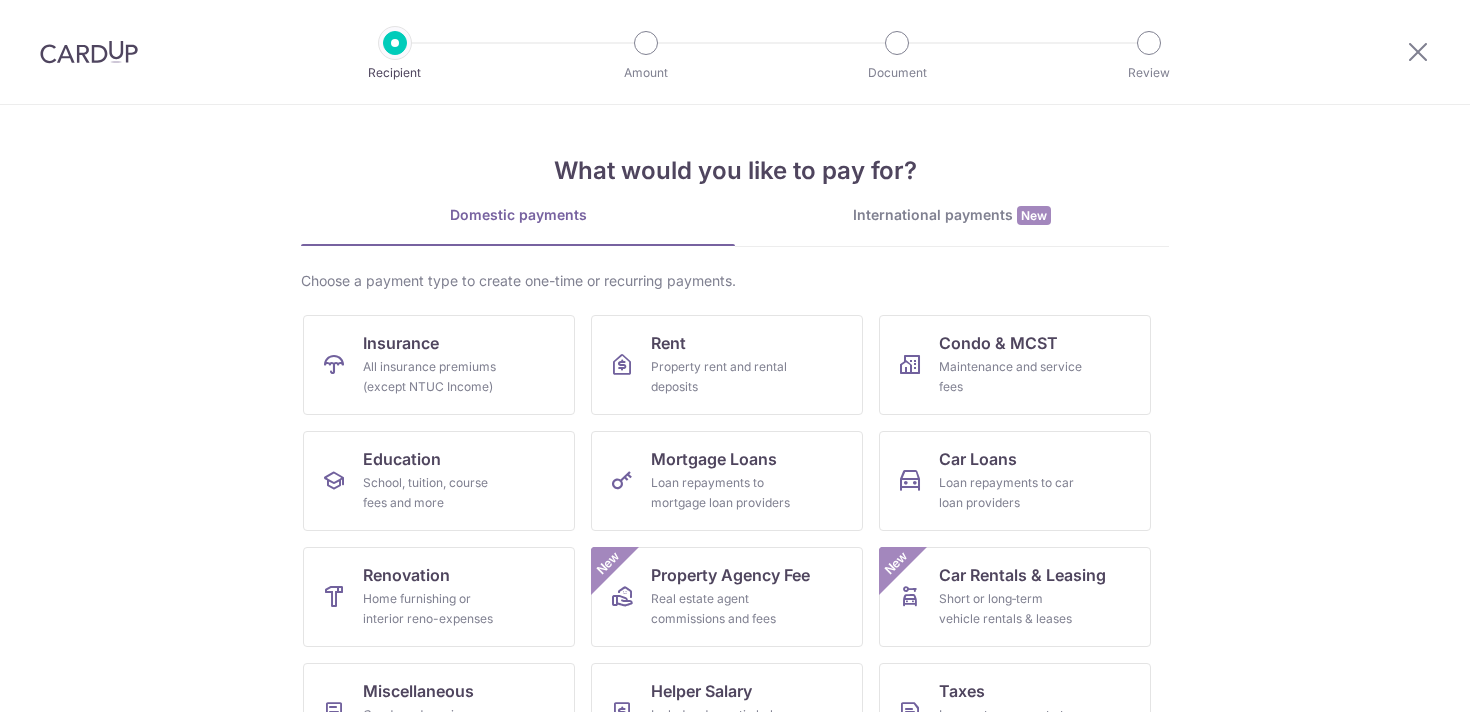 scroll, scrollTop: 0, scrollLeft: 0, axis: both 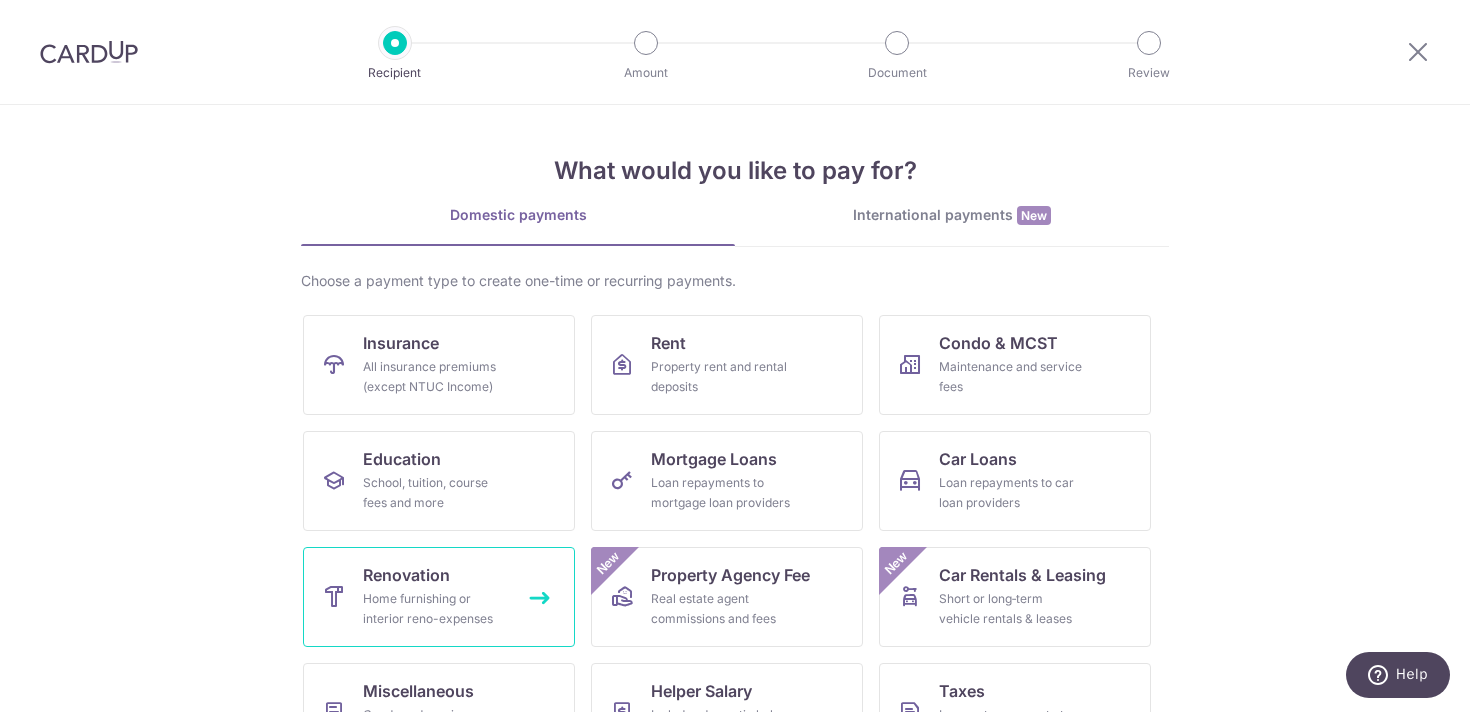 click on "Renovation Home furnishing or interior reno-expenses" at bounding box center (439, 597) 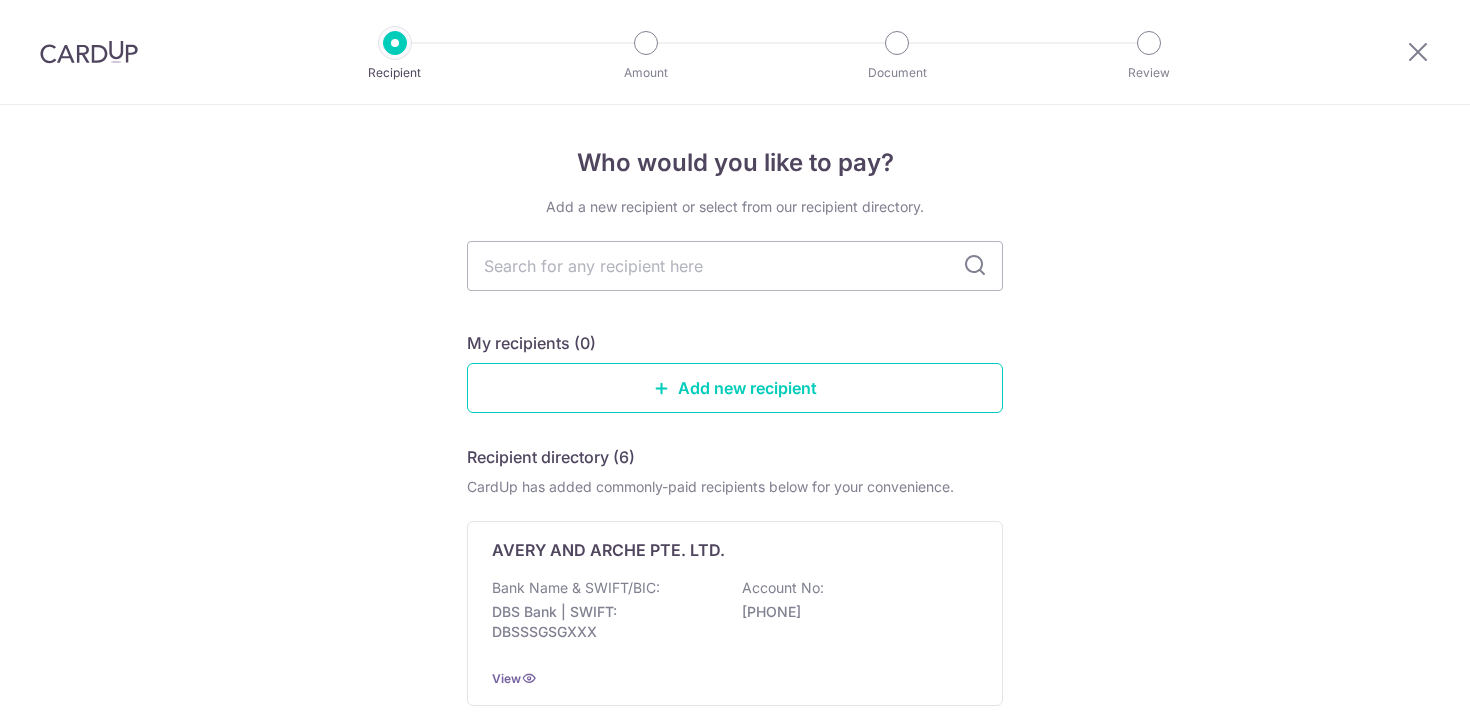 scroll, scrollTop: 0, scrollLeft: 0, axis: both 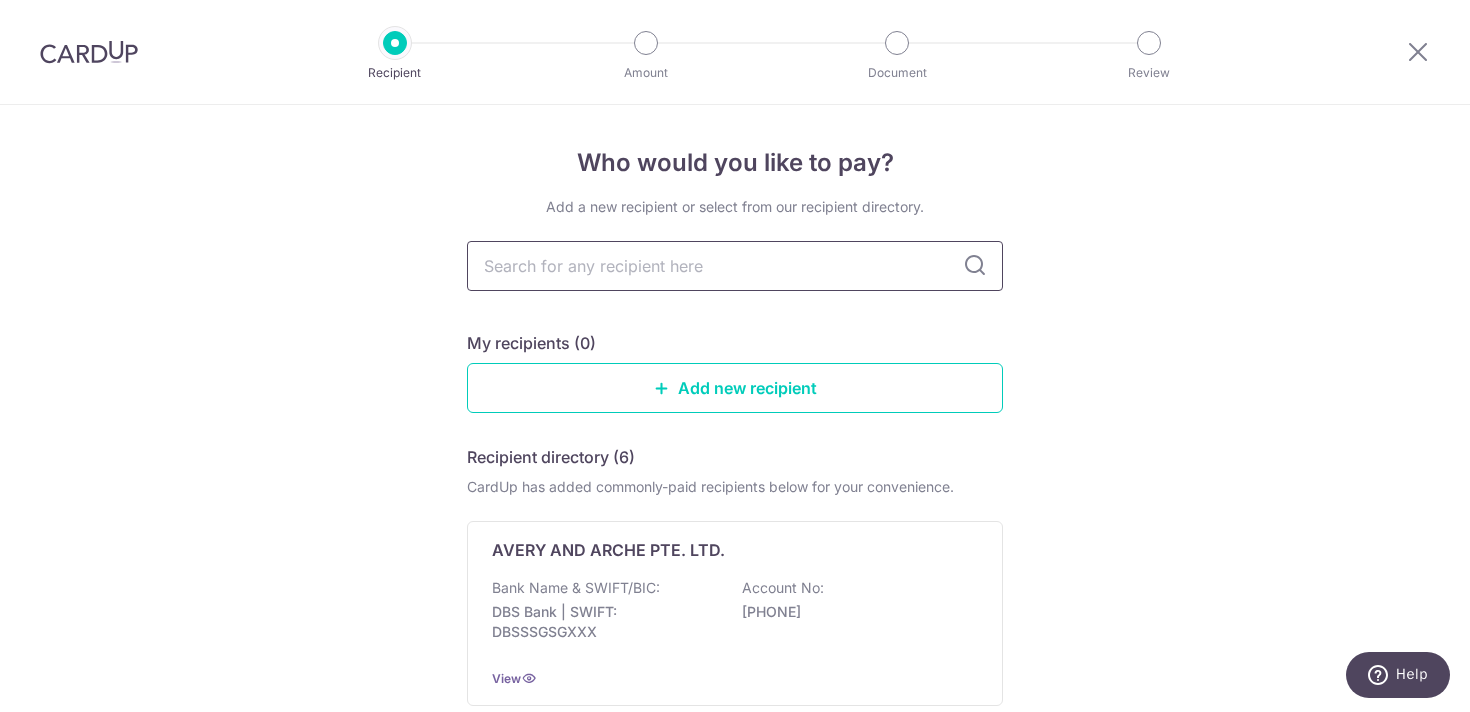 click at bounding box center [735, 266] 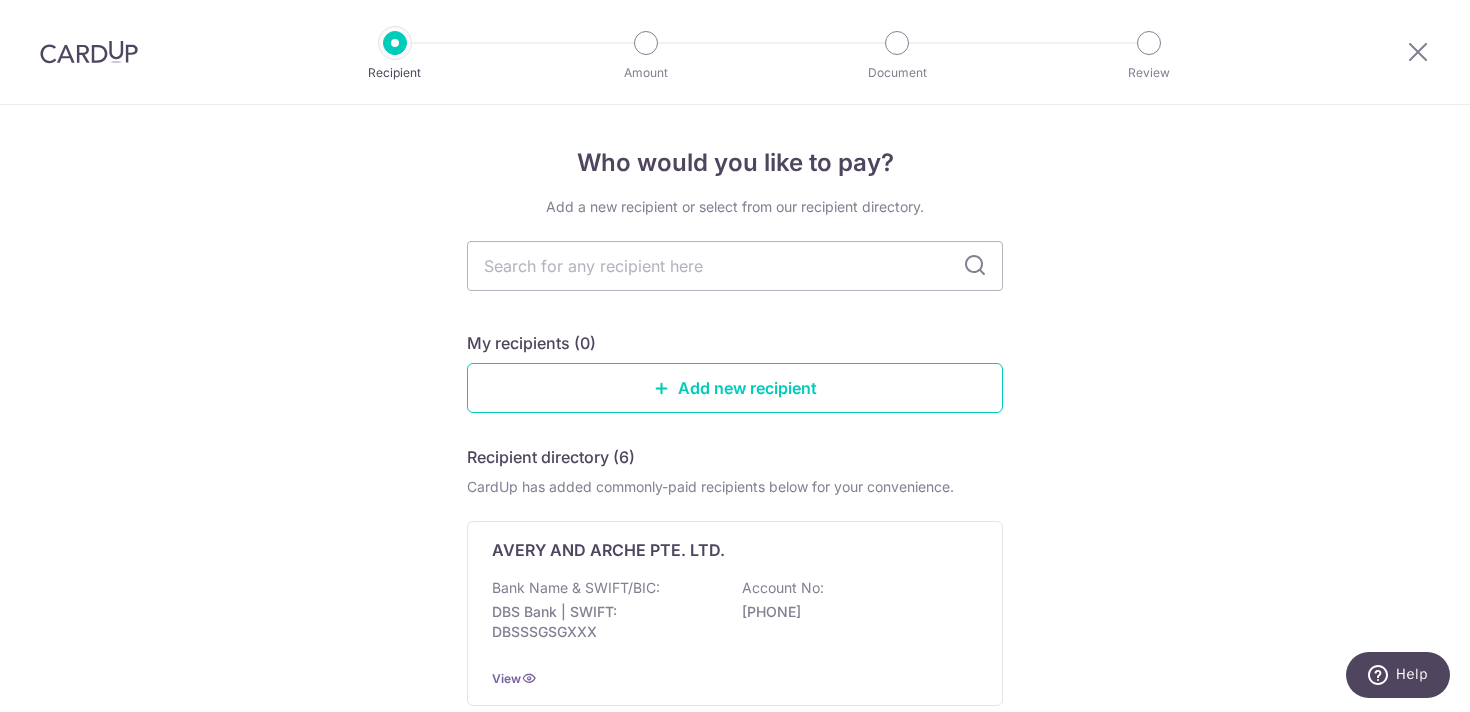 click on "Who would you like to pay?
Add a new recipient or select from our recipient directory.
My recipients (0)
Add new recipient
Recipient directory (6)
CardUp has added commonly-paid recipients below for your convenience.
AVERY AND ARCHE PTE. LTD.
Bank Name & SWIFT/BIC:
DBS Bank | SWIFT: DBSSSGSGXXX
Account No:
0727865226
View
CHENGYIINTERIORDESIGN PTE. LTD.
Bank Name & SWIFT/BIC:
Oversea Chinese Banking Corporation Limited | SWIFT: OCBCSGSGXXX
Account No:" at bounding box center [735, 1010] 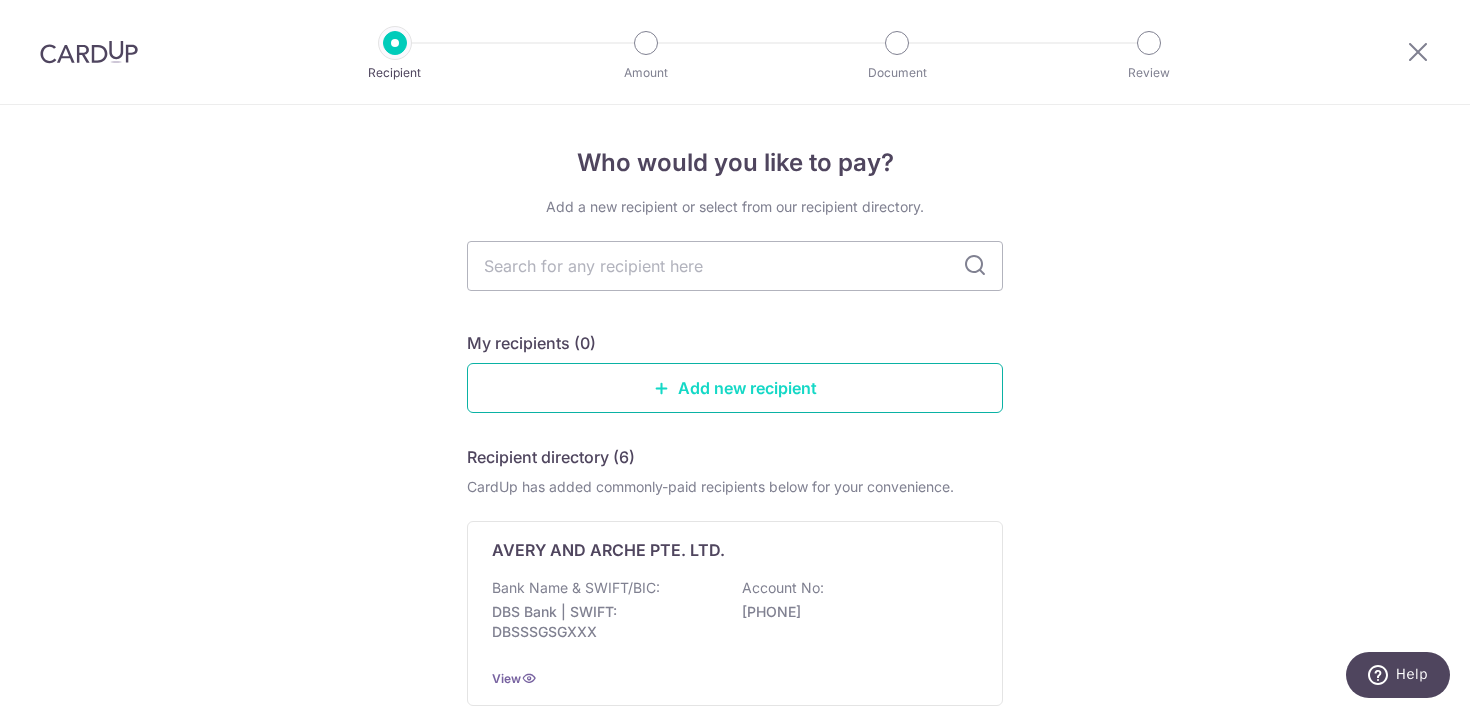 click at bounding box center (662, 388) 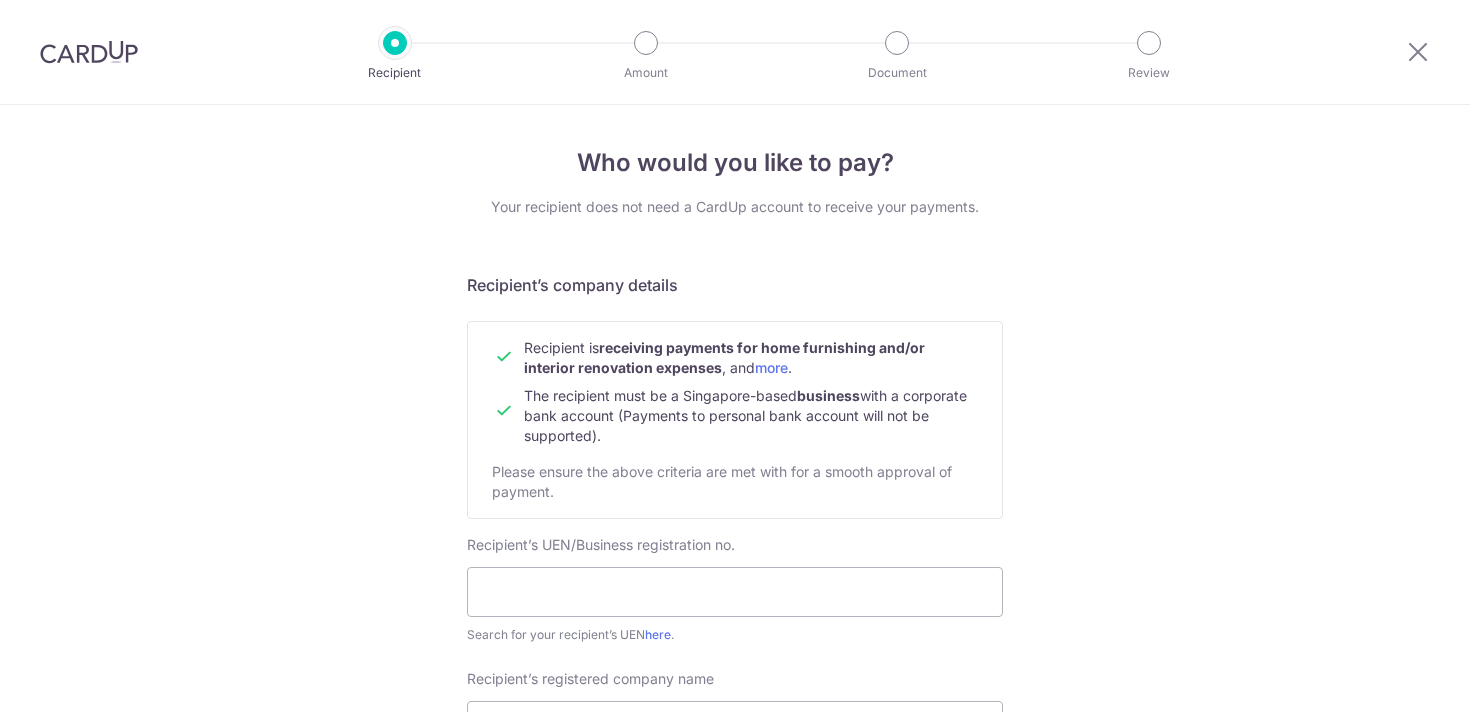 scroll, scrollTop: 0, scrollLeft: 0, axis: both 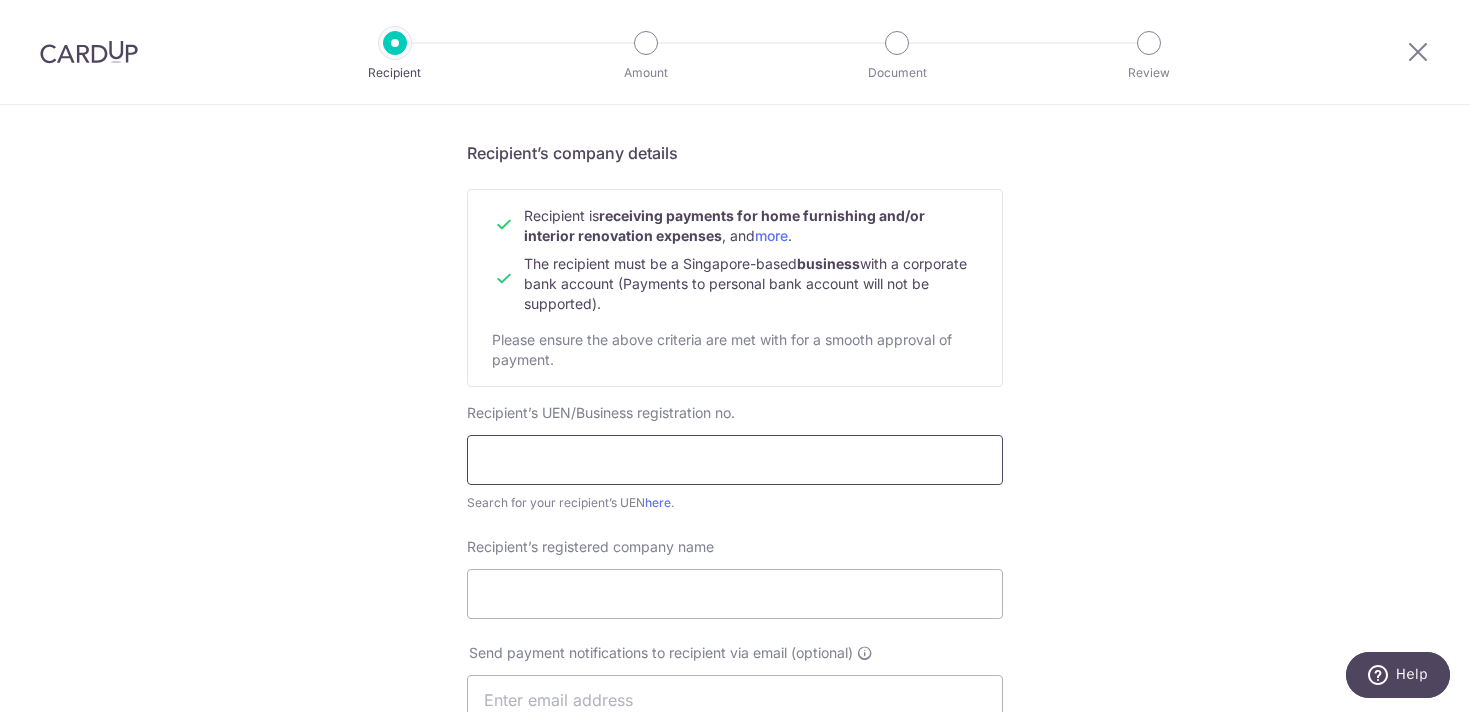 click at bounding box center (735, 460) 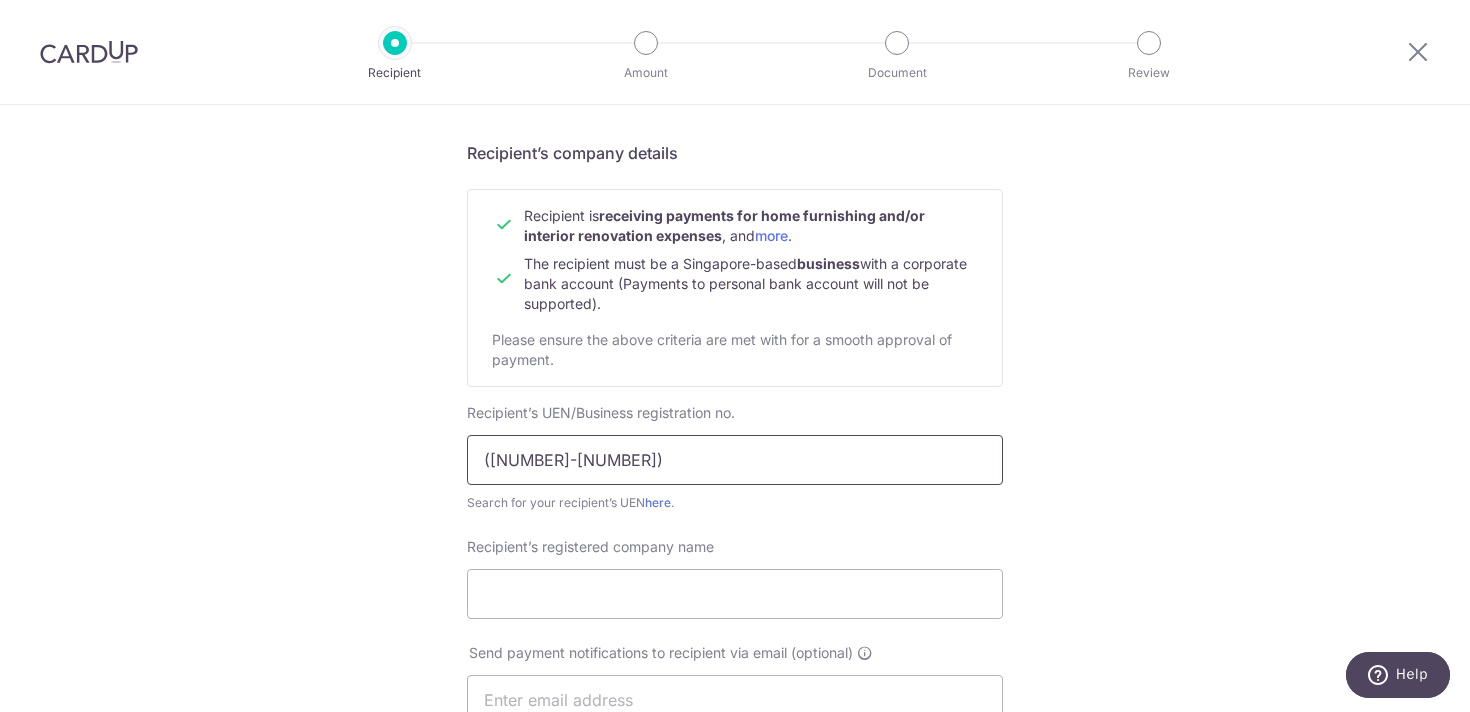 drag, startPoint x: 589, startPoint y: 463, endPoint x: 484, endPoint y: 463, distance: 105 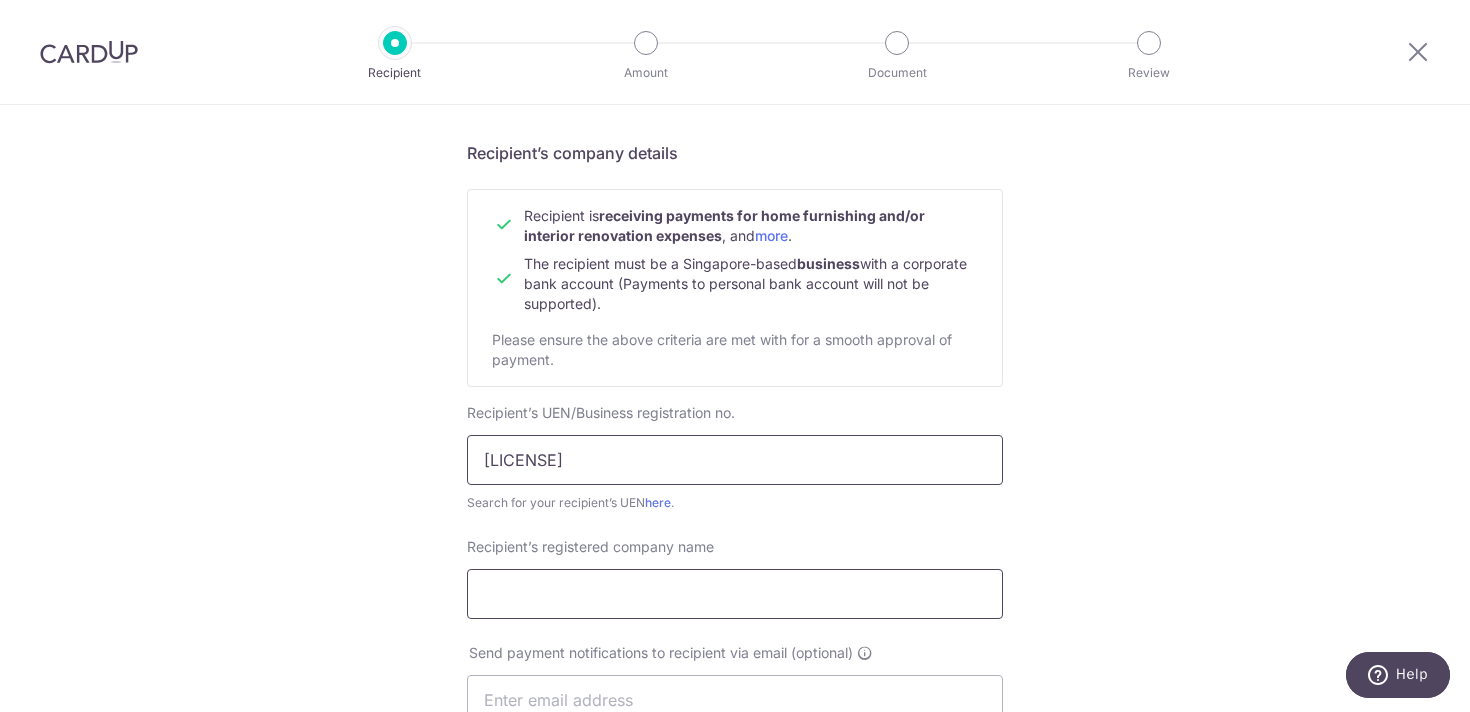 type on "[LICENSE]" 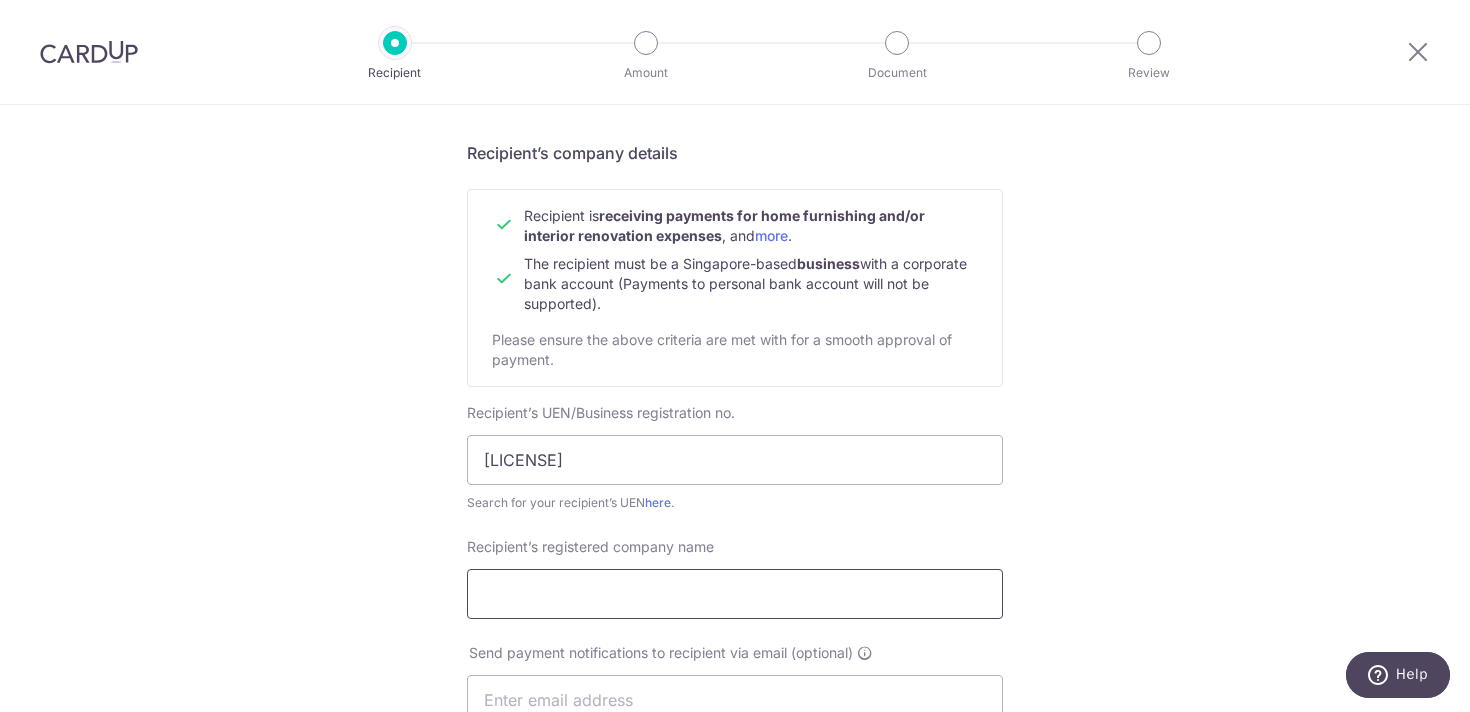 click on "Recipient’s registered company name" at bounding box center (735, 594) 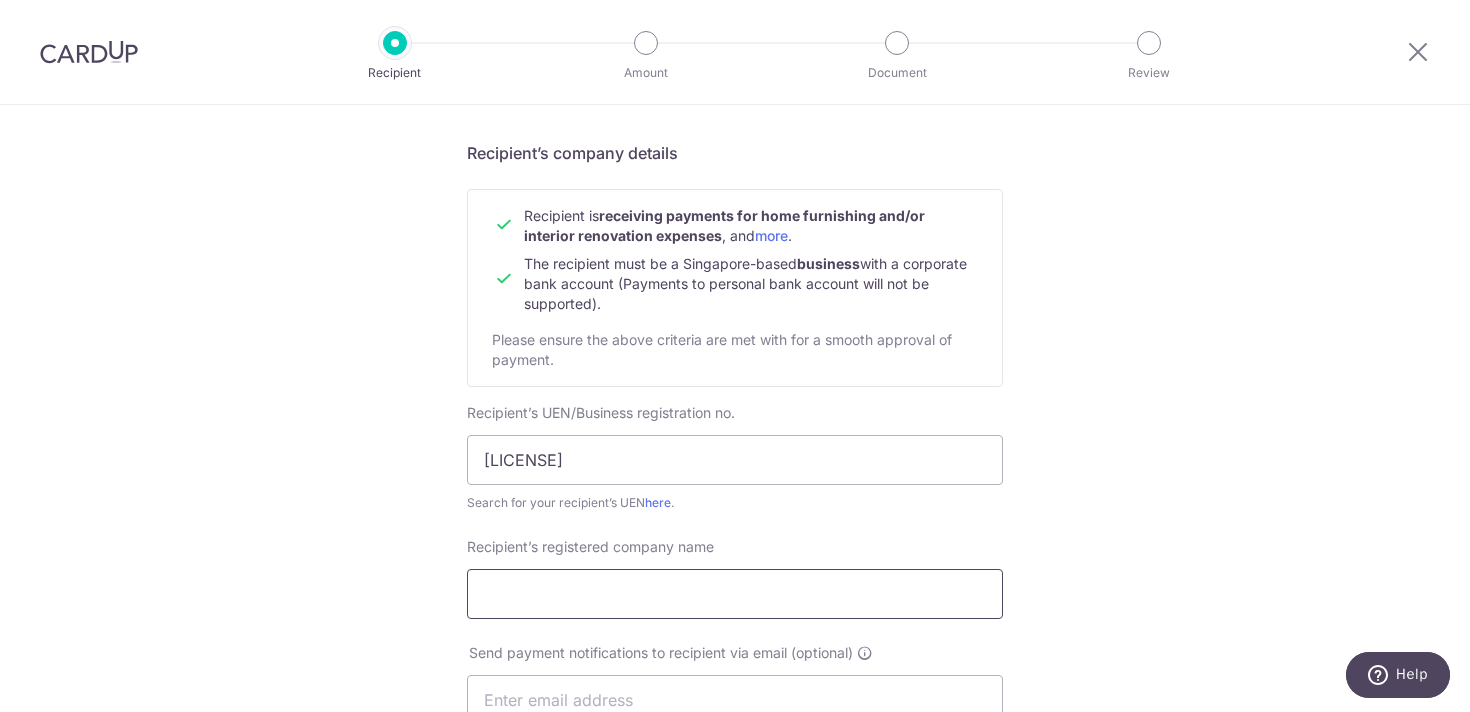 paste on "Epilogue Studio Pte Ltd" 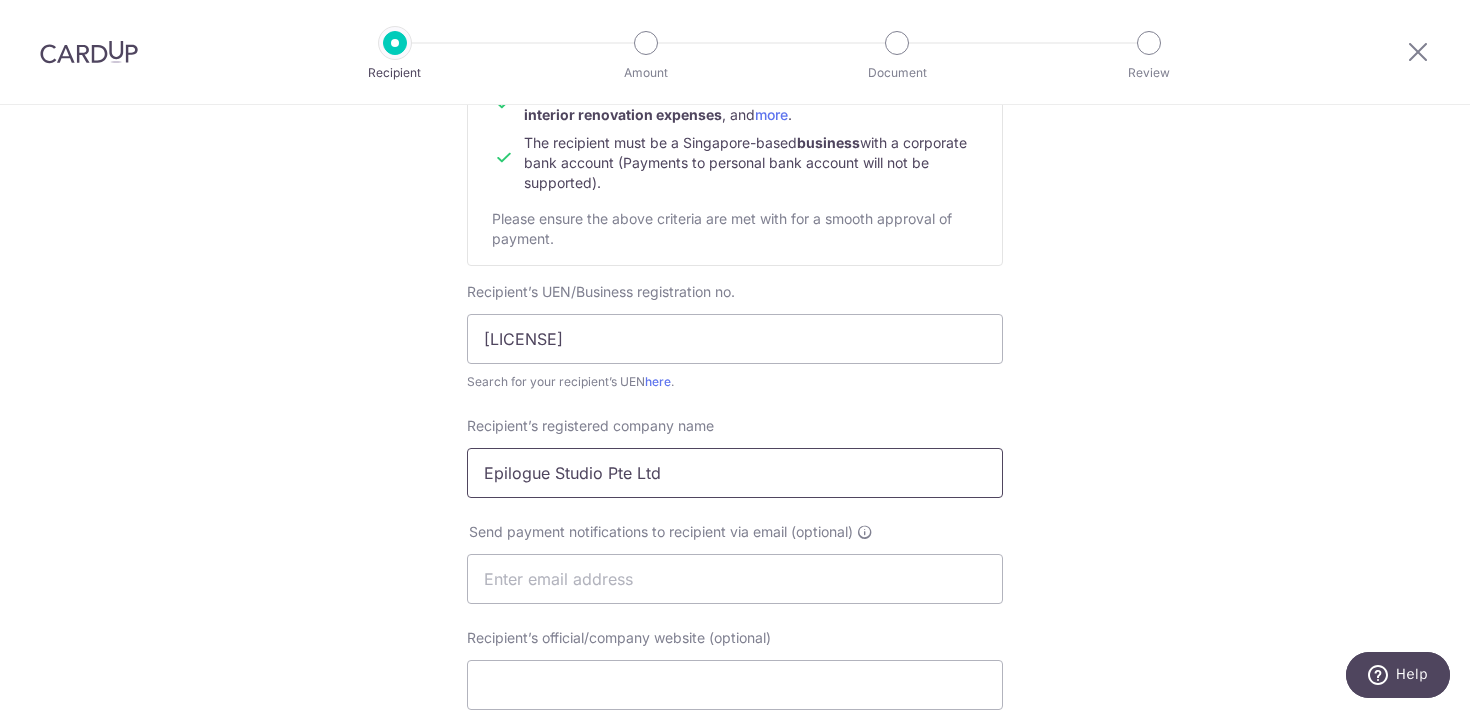 scroll, scrollTop: 272, scrollLeft: 0, axis: vertical 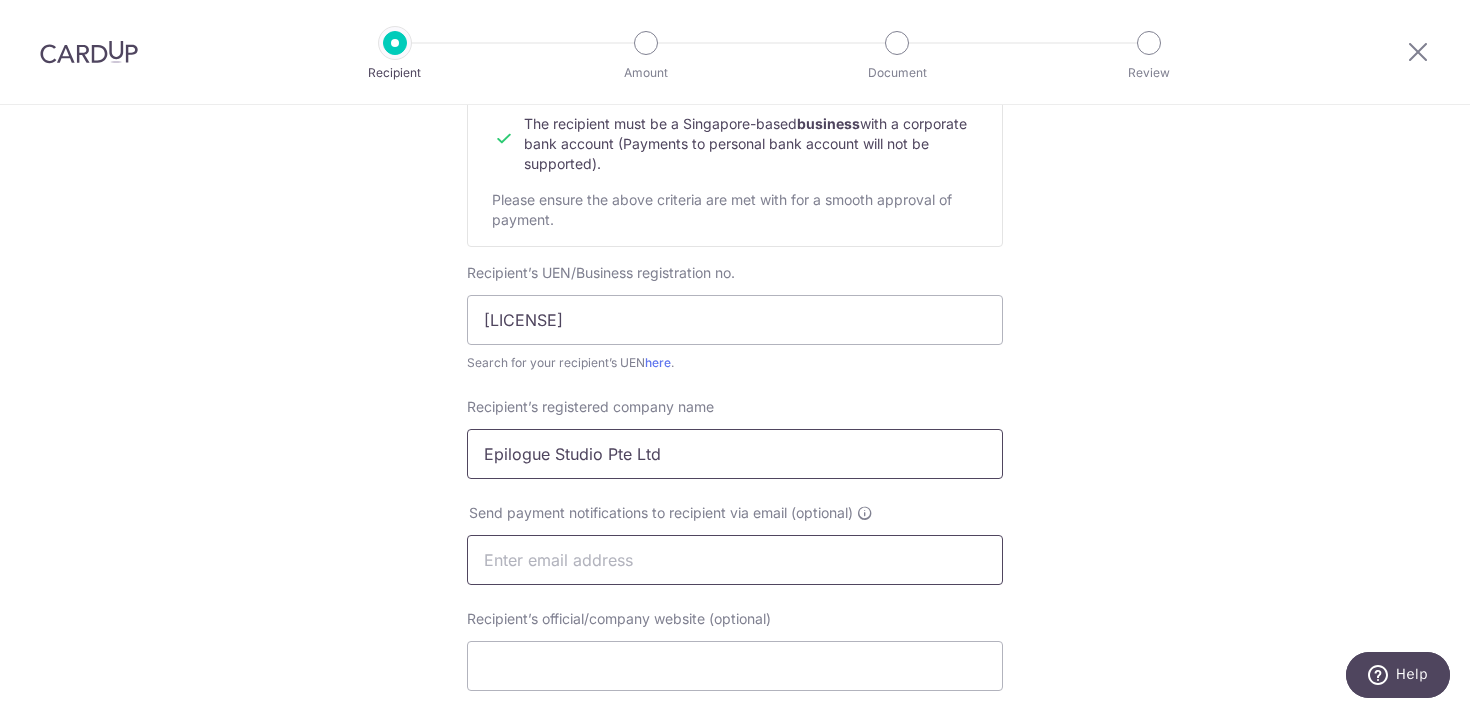 type on "Epilogue Studio Pte Ltd" 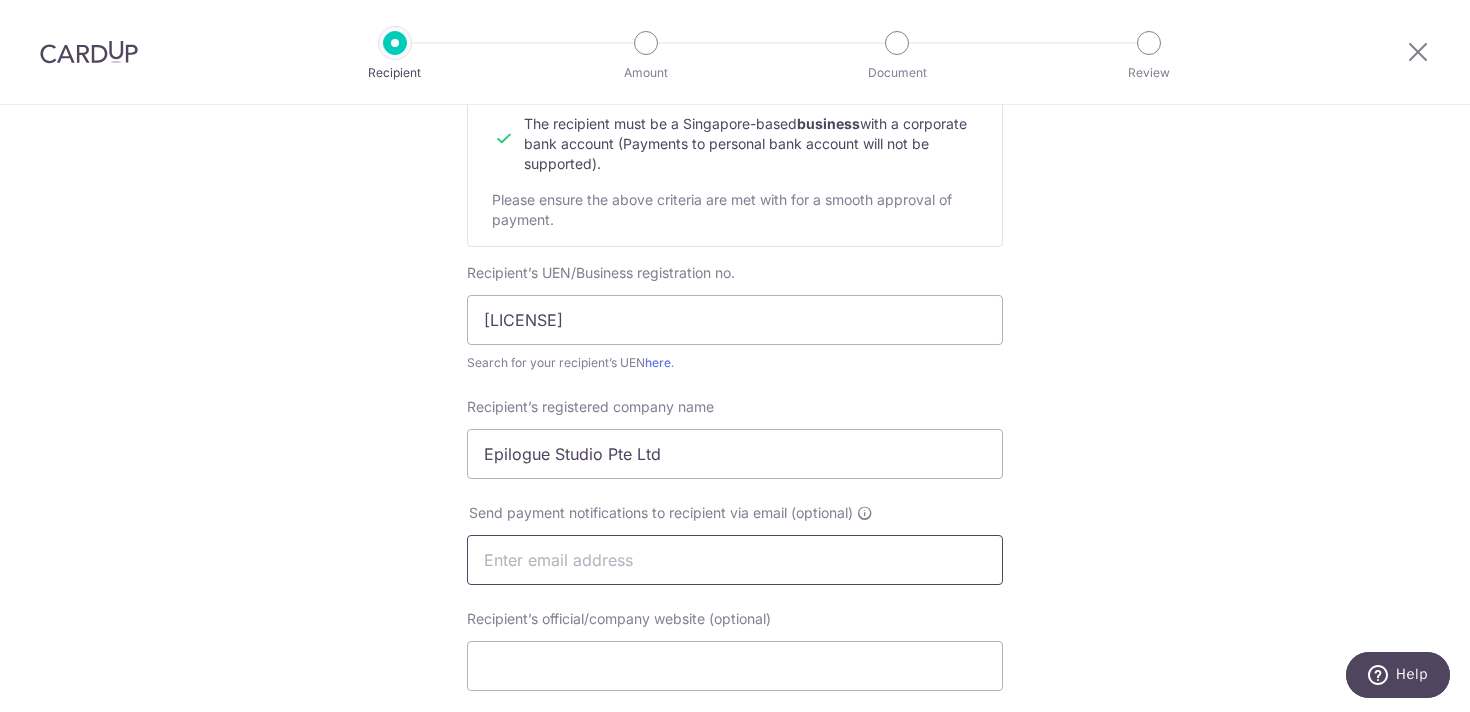 click at bounding box center [735, 560] 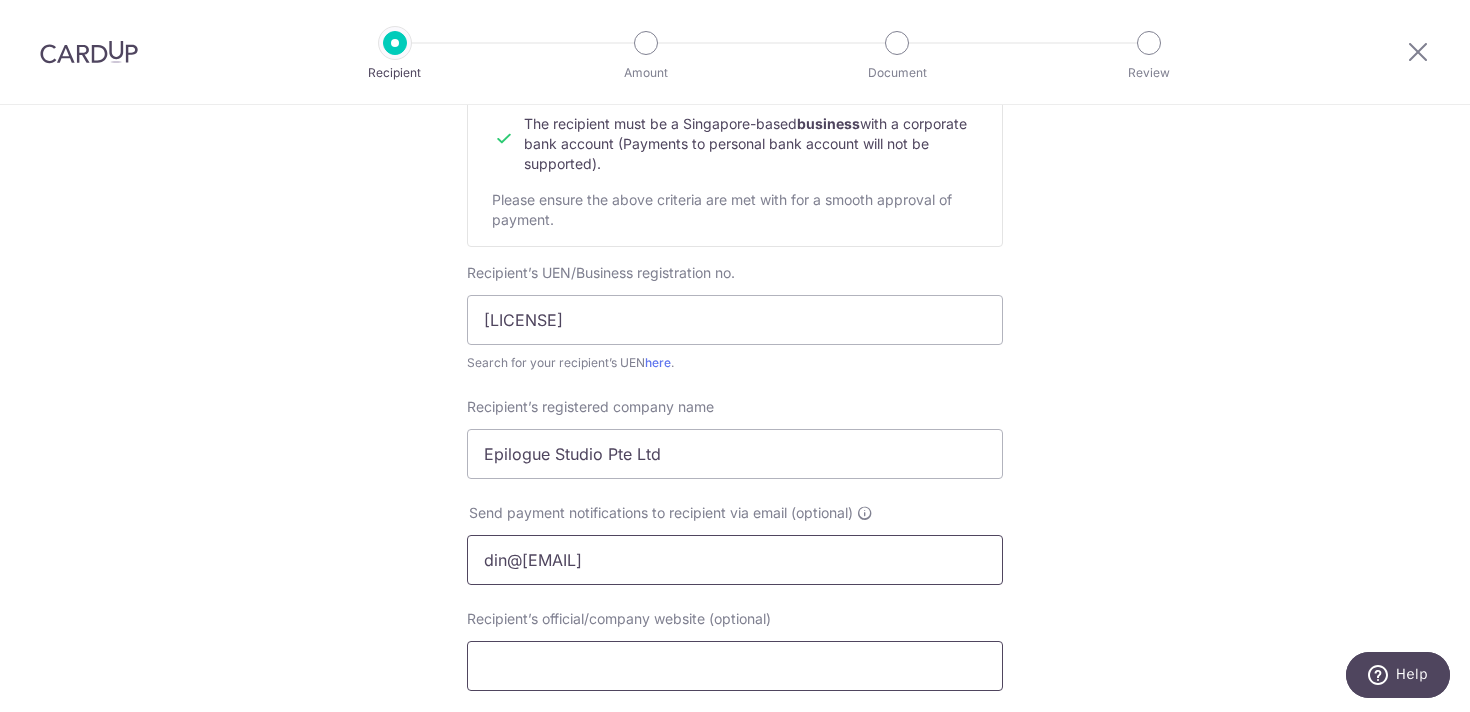 type on "[EMAIL]" 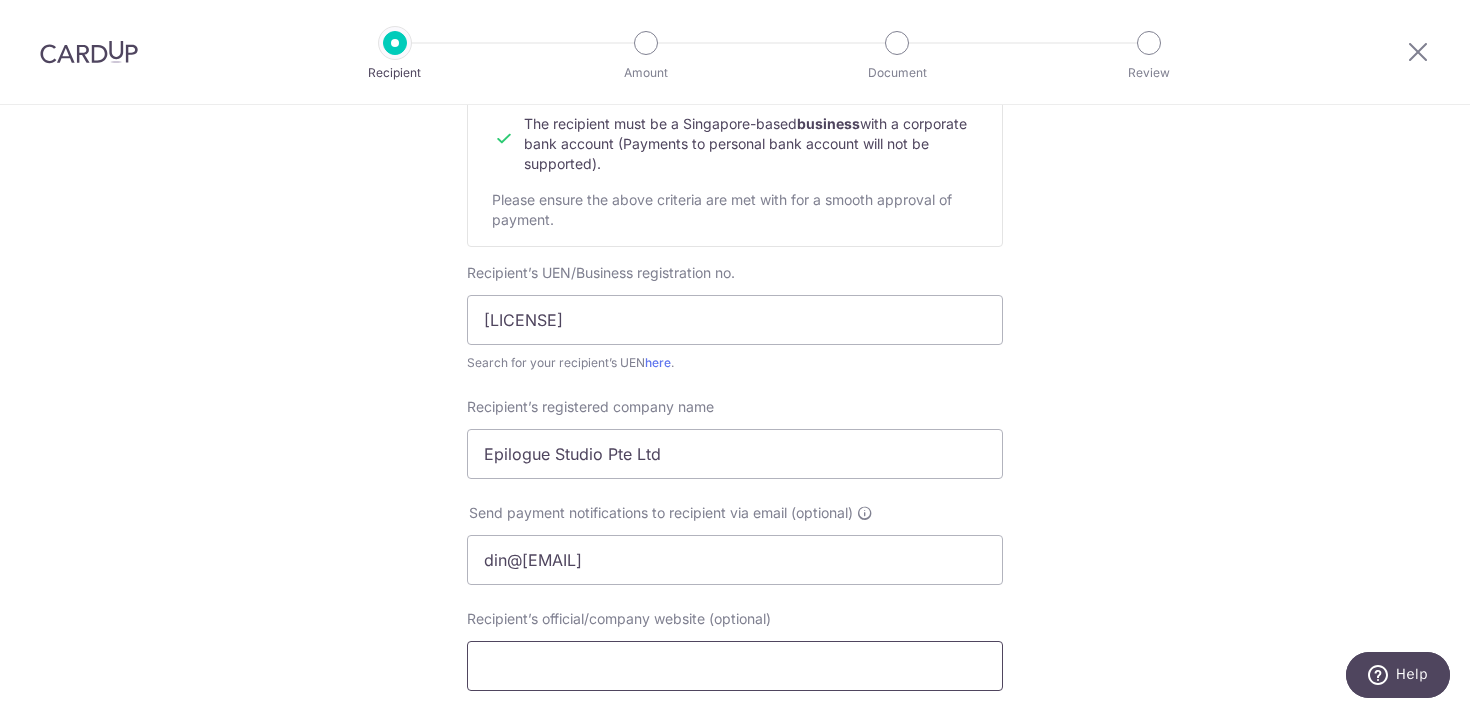 click on "Recipient’s official/company website (optional)" at bounding box center [735, 666] 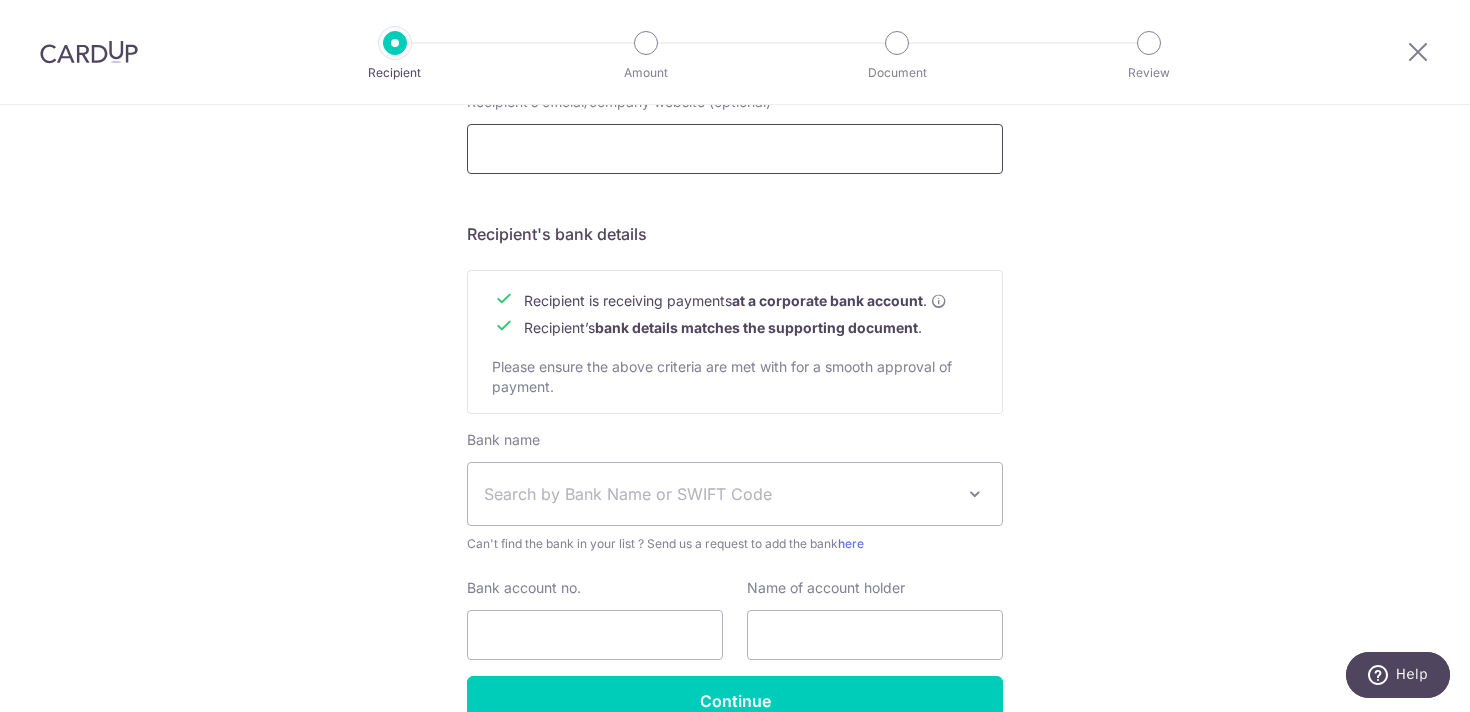 scroll, scrollTop: 822, scrollLeft: 0, axis: vertical 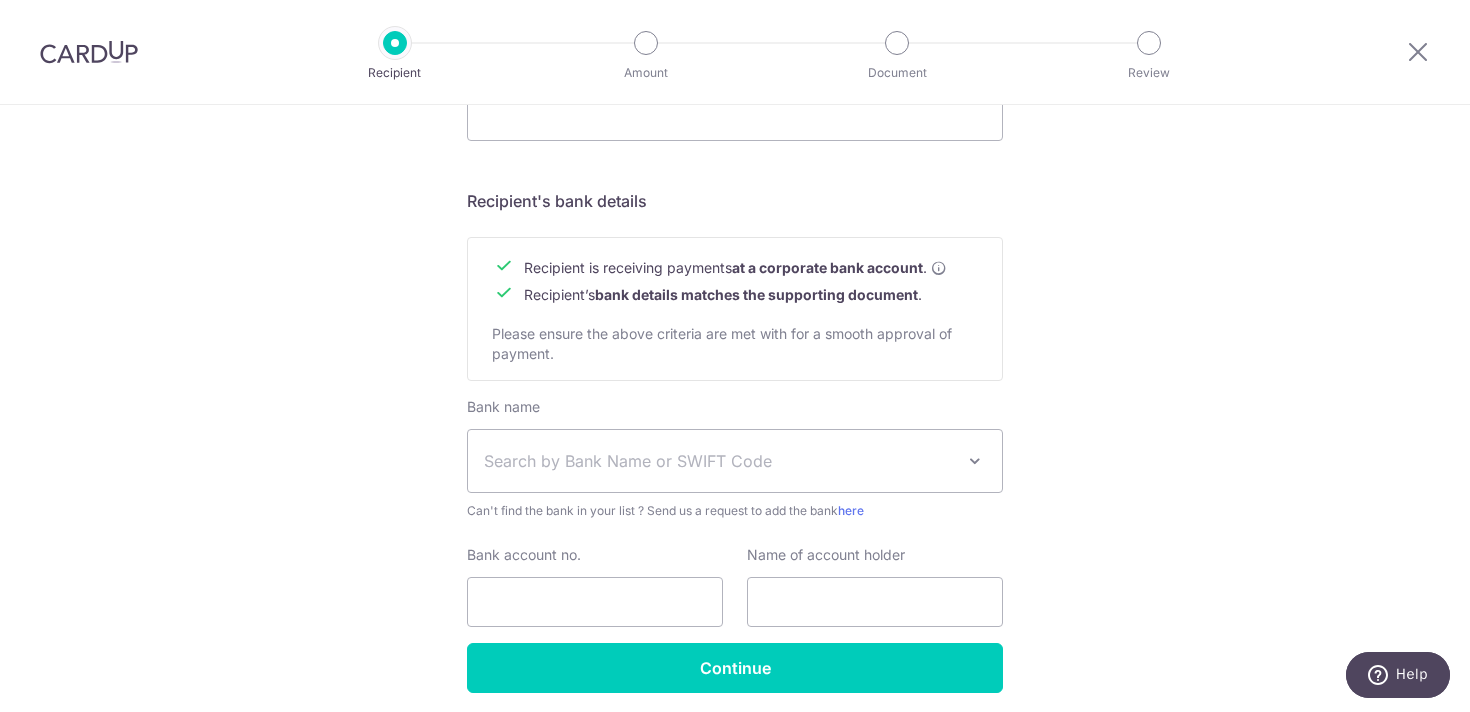 click on "Search by Bank Name or SWIFT Code" at bounding box center [735, 461] 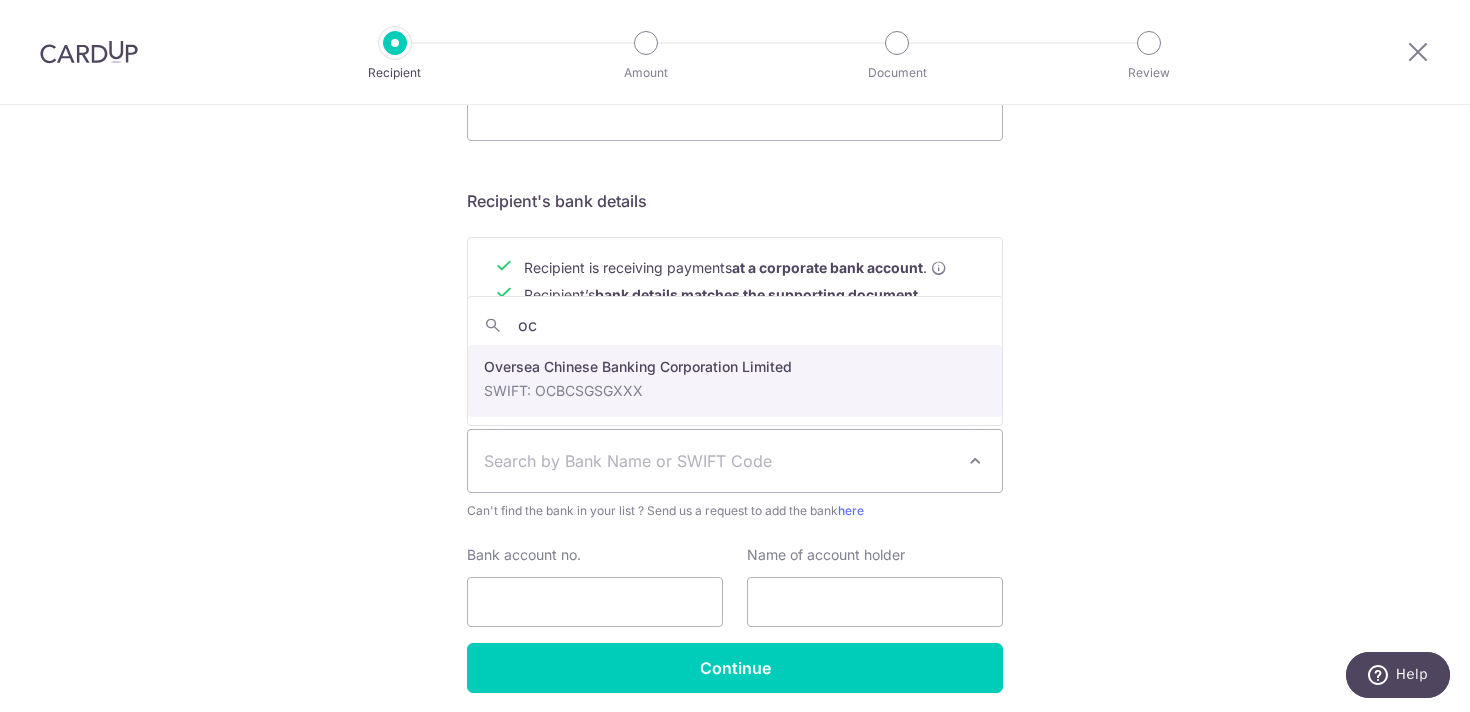 scroll, scrollTop: 0, scrollLeft: 0, axis: both 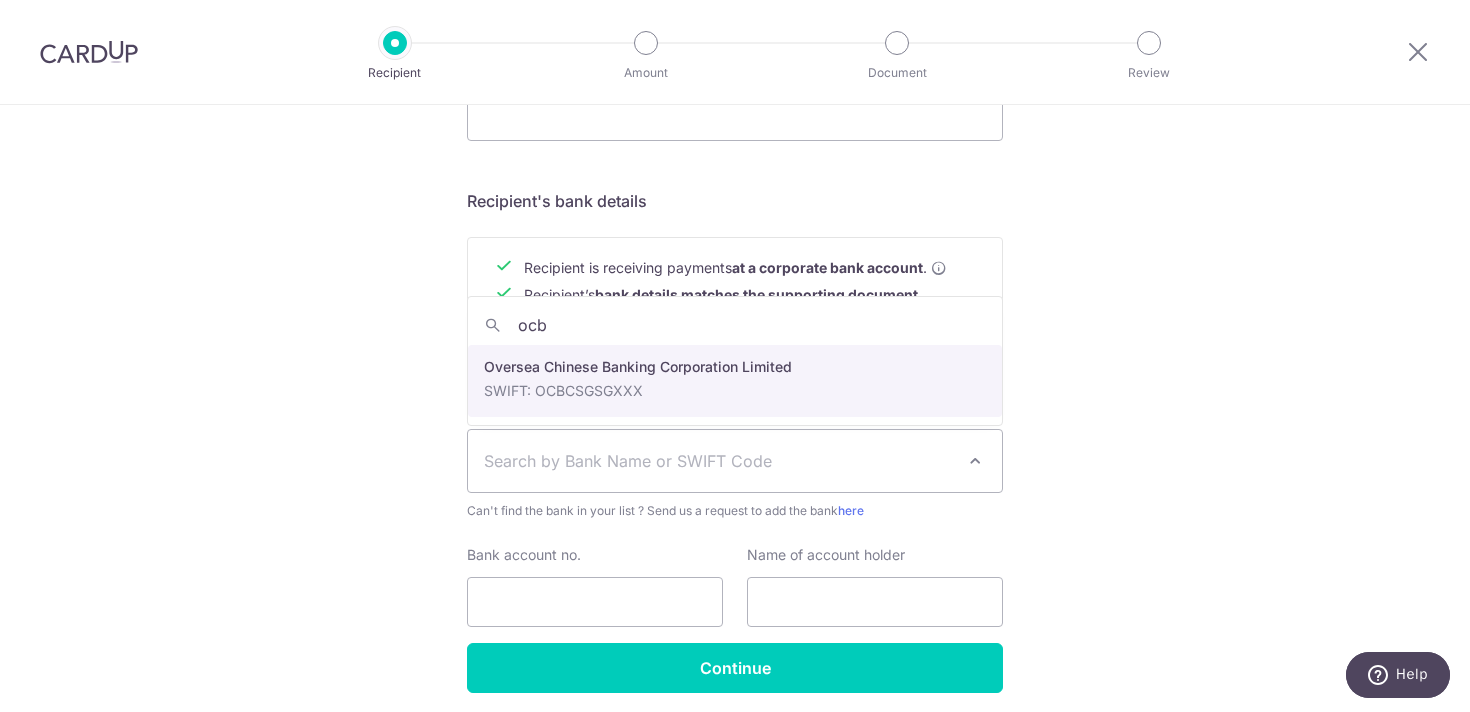 select on "12" 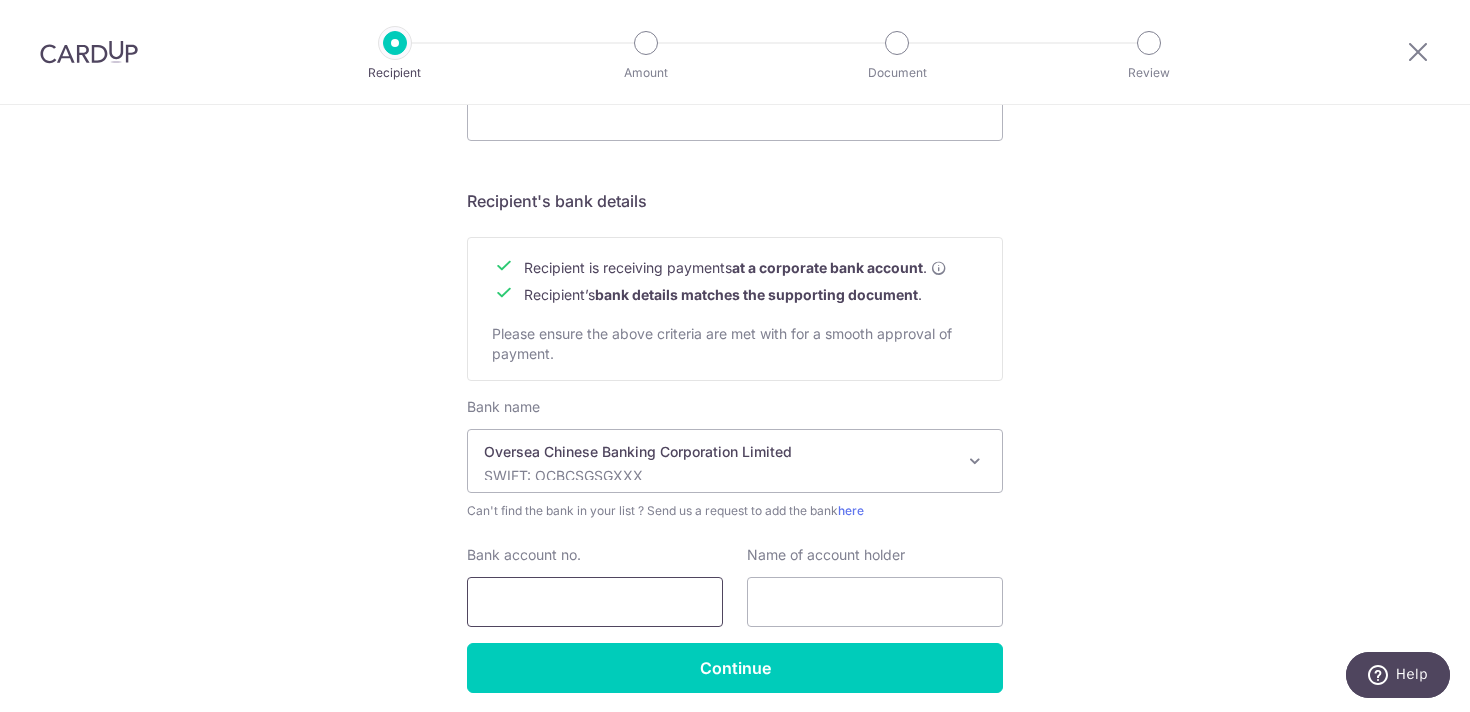 click on "Bank account no." at bounding box center [595, 602] 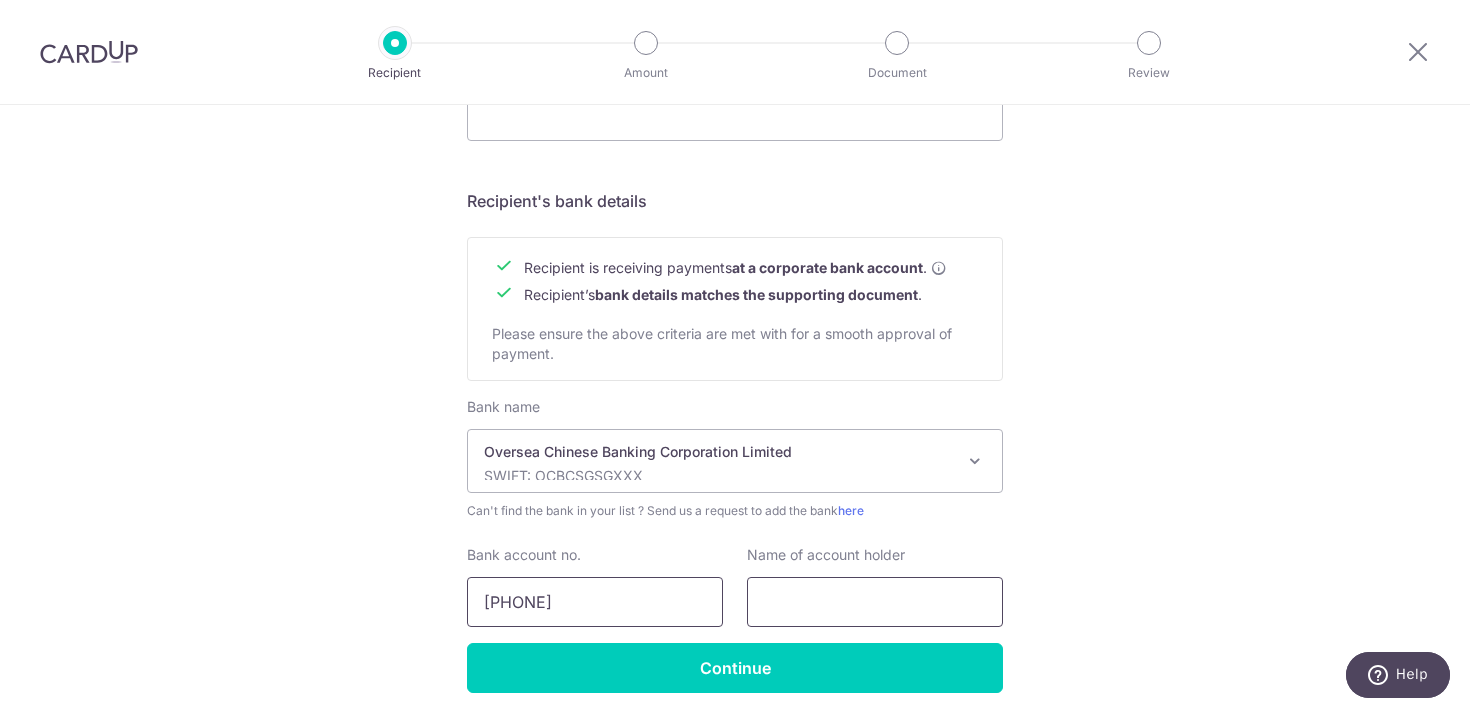 type on "601 - 873508 - 001" 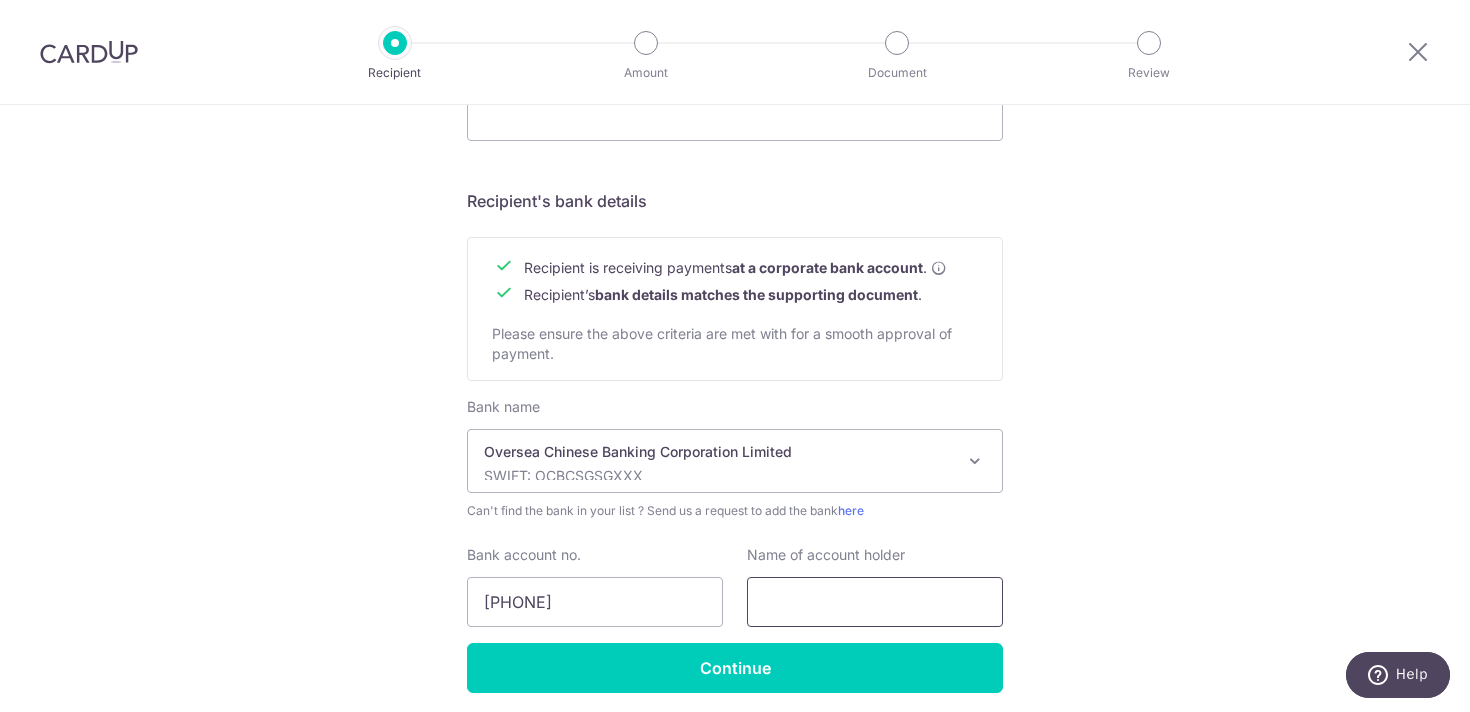 click at bounding box center (875, 602) 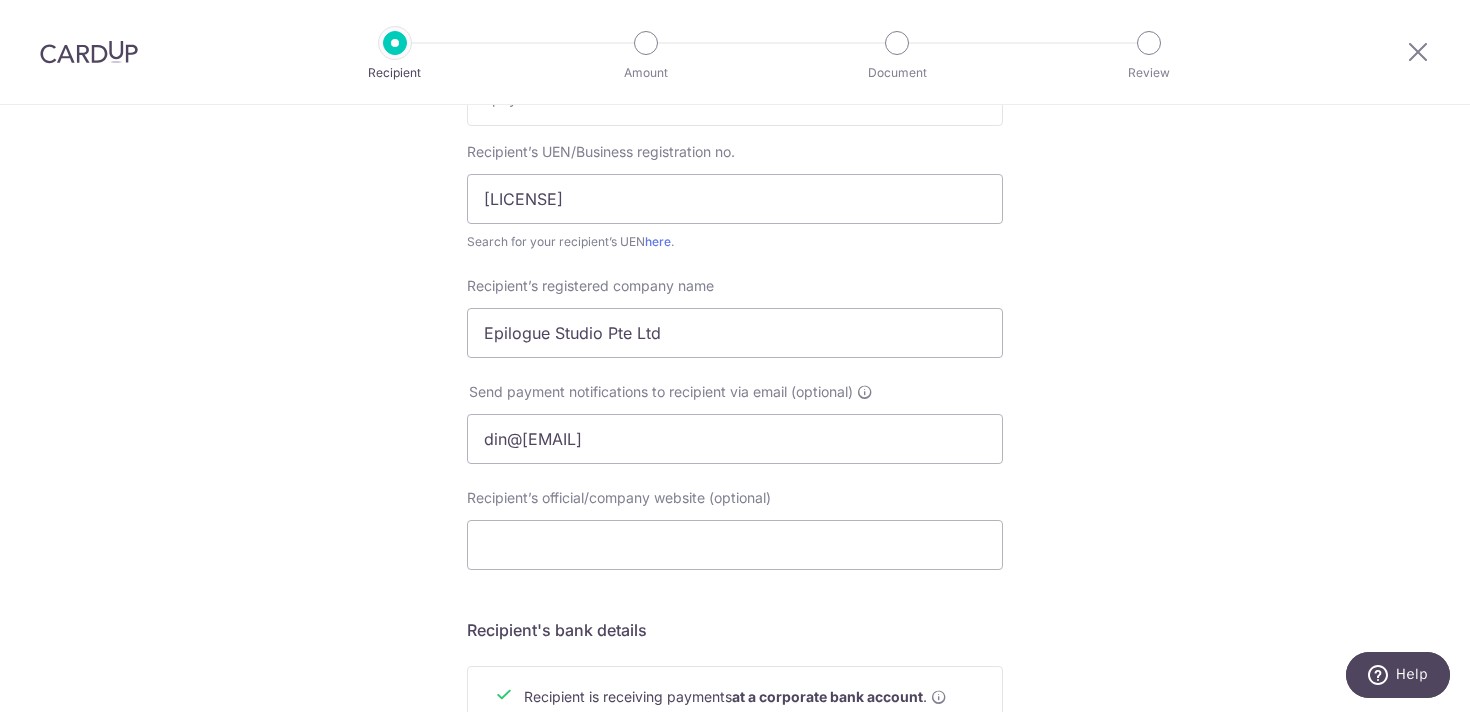 scroll, scrollTop: 305, scrollLeft: 0, axis: vertical 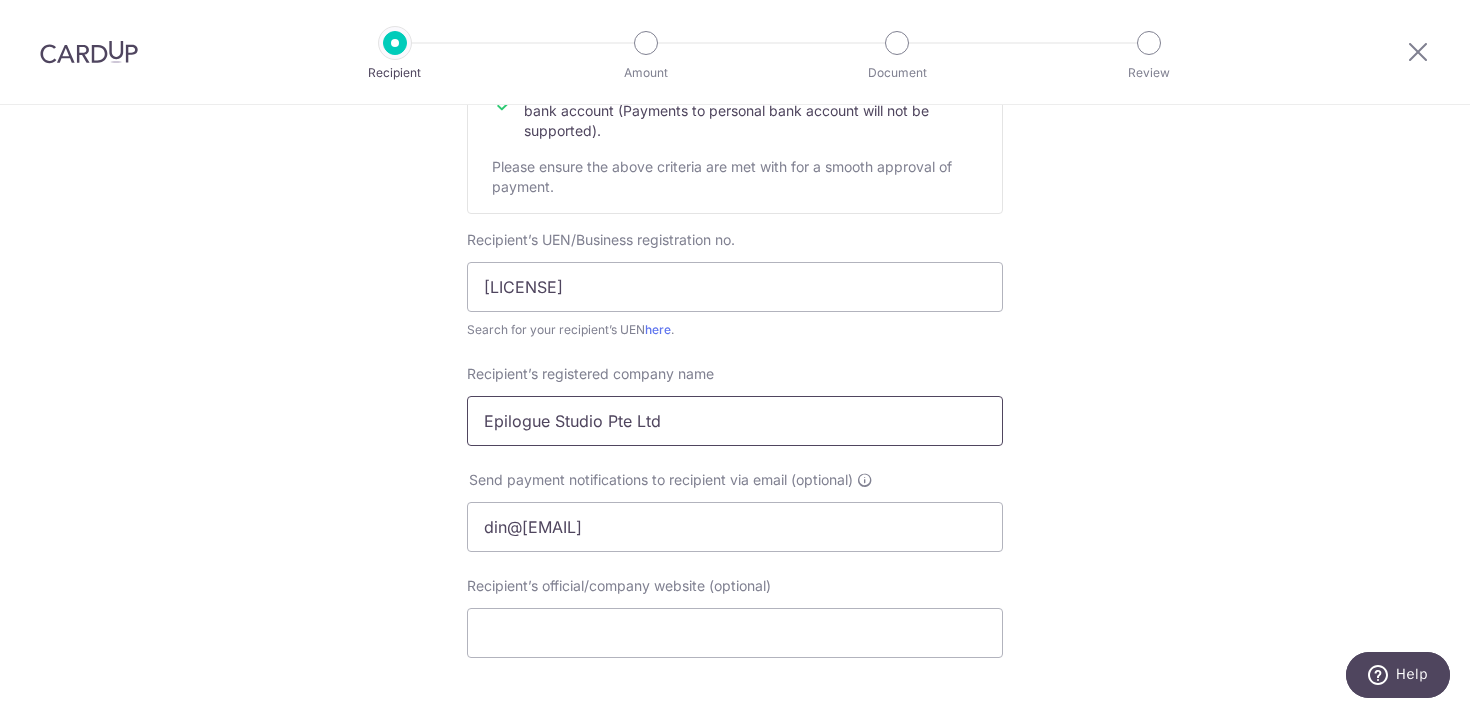 drag, startPoint x: 662, startPoint y: 420, endPoint x: 472, endPoint y: 423, distance: 190.02368 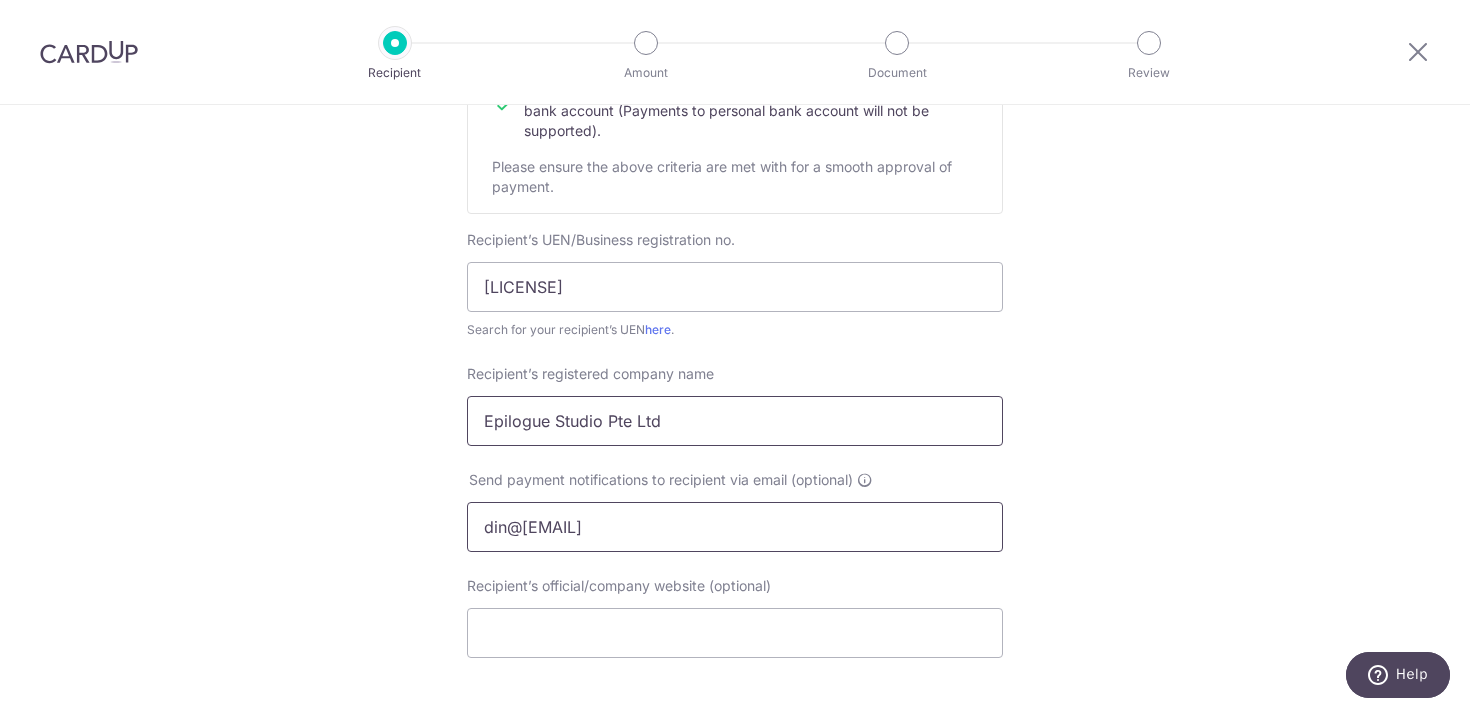 scroll, scrollTop: 898, scrollLeft: 0, axis: vertical 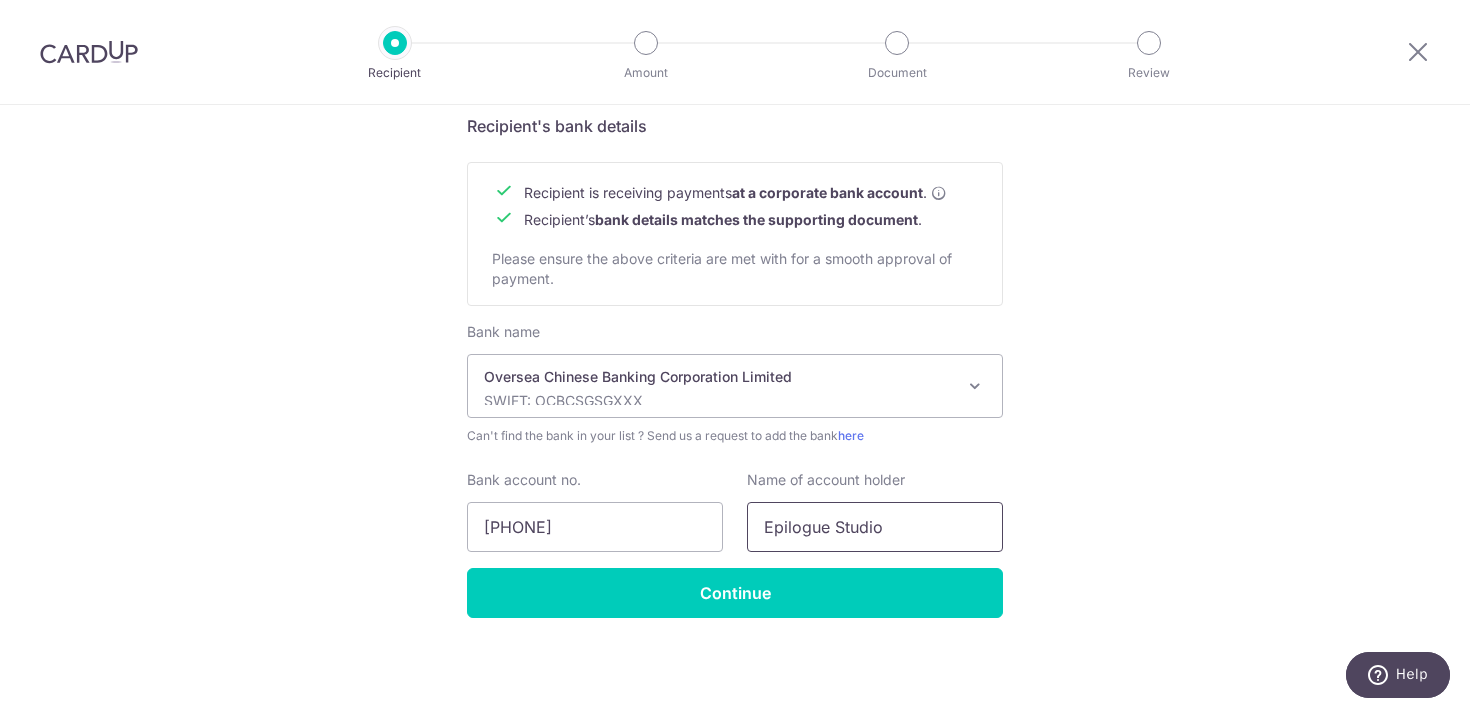 drag, startPoint x: 911, startPoint y: 531, endPoint x: 739, endPoint y: 532, distance: 172.00291 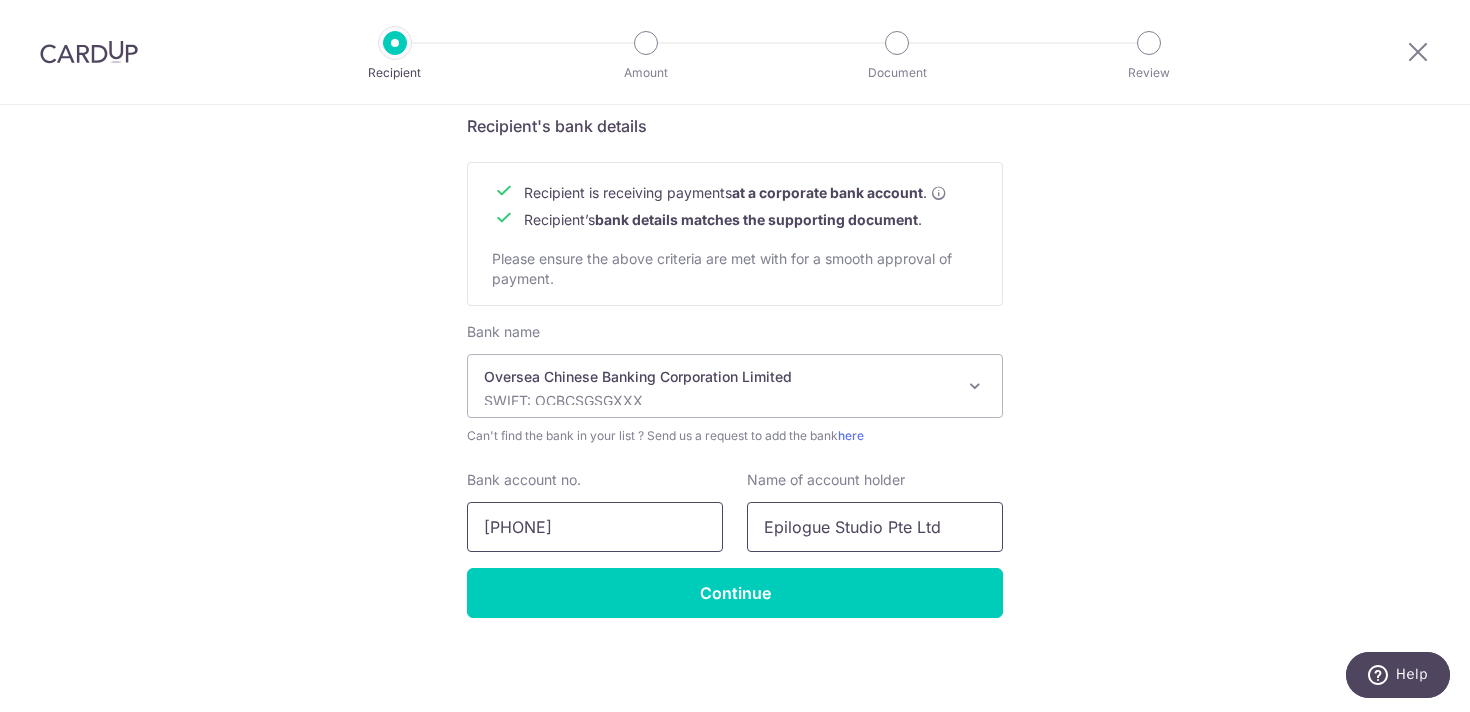 type on "Epilogue Studio Pte Ltd" 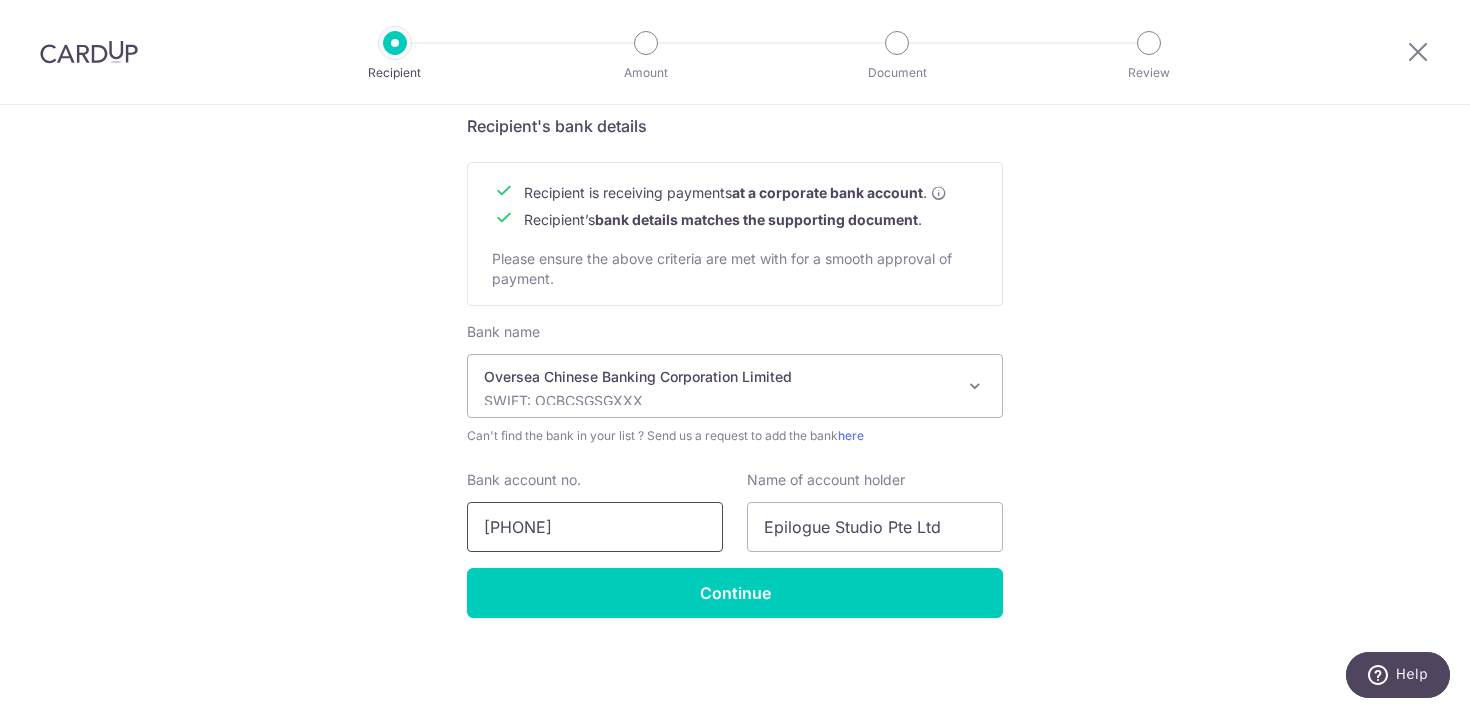 click on "601 - 873508 - 001" at bounding box center (595, 527) 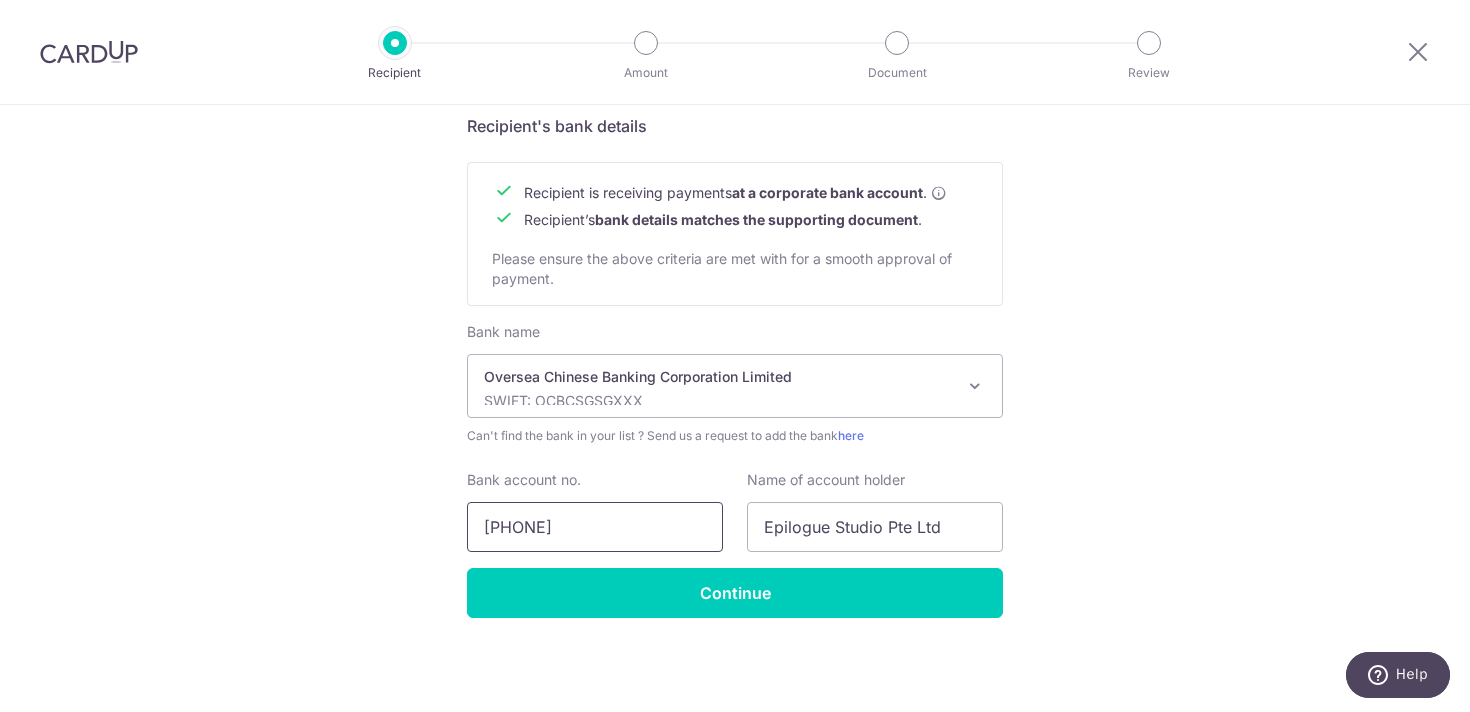 click on "601 - 873508001" at bounding box center [595, 527] 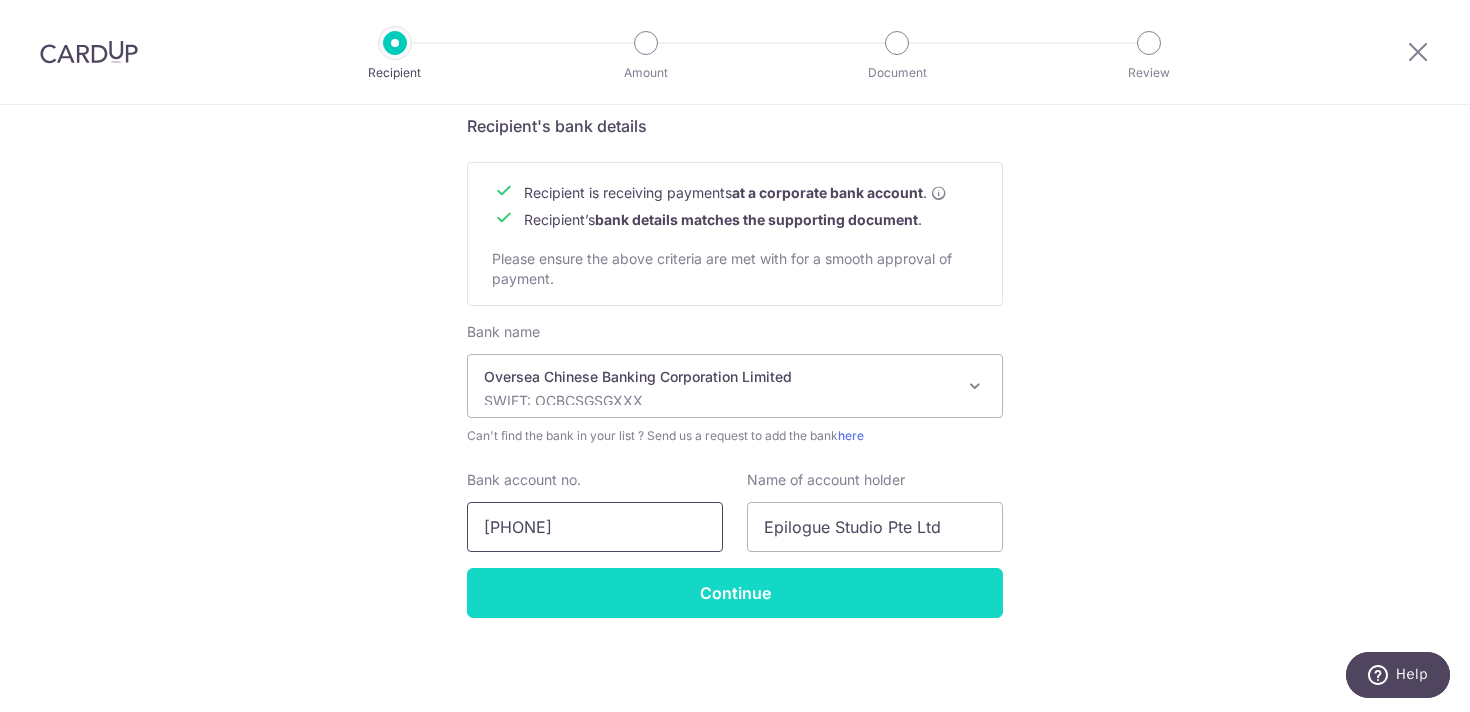 type on "[PHONE]" 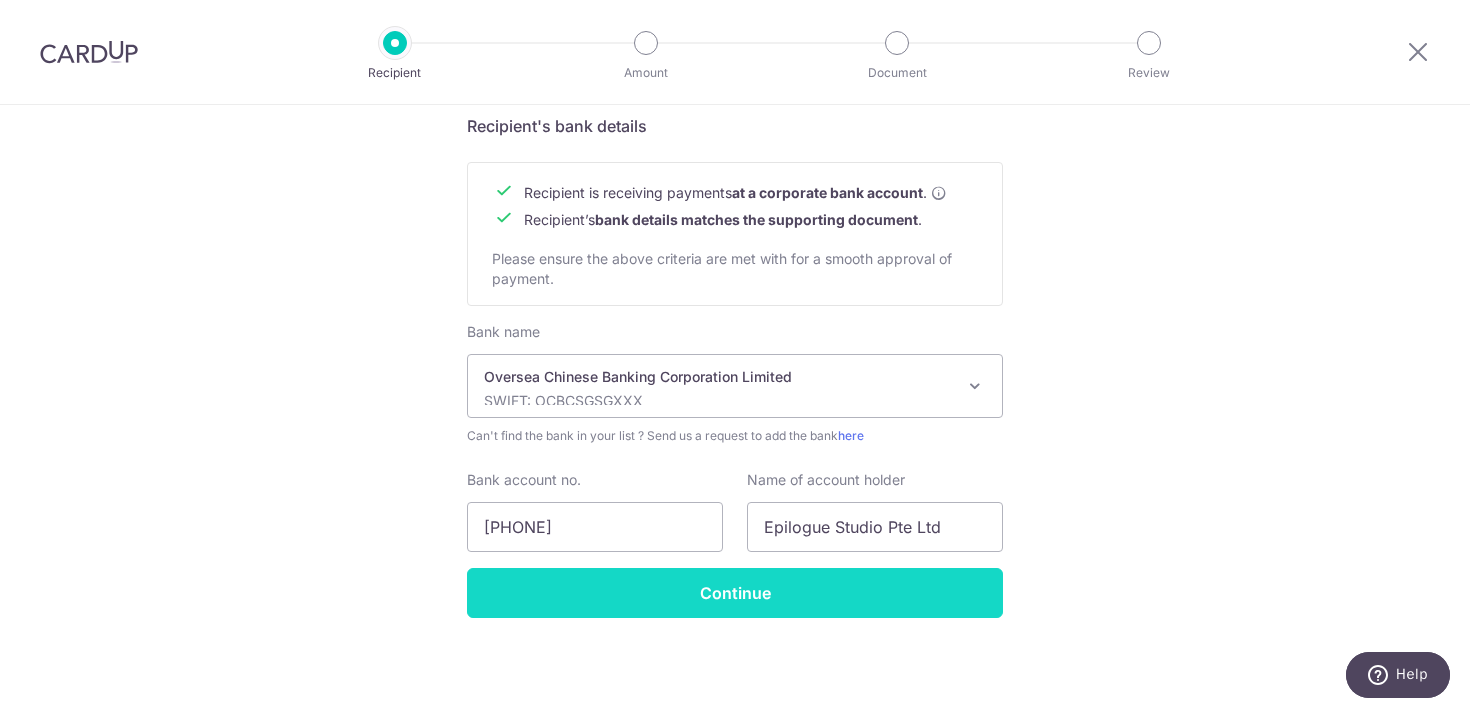 click on "Continue" at bounding box center [735, 593] 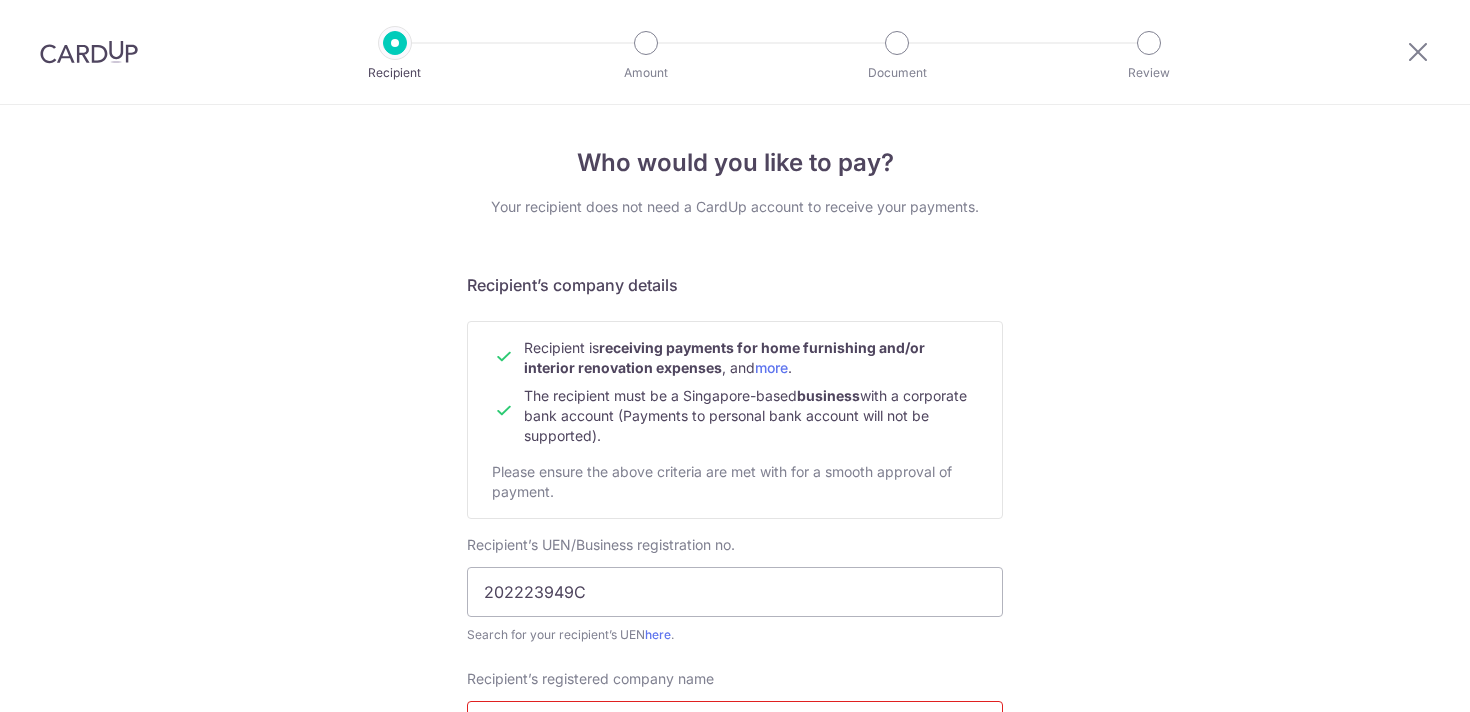 scroll, scrollTop: 0, scrollLeft: 0, axis: both 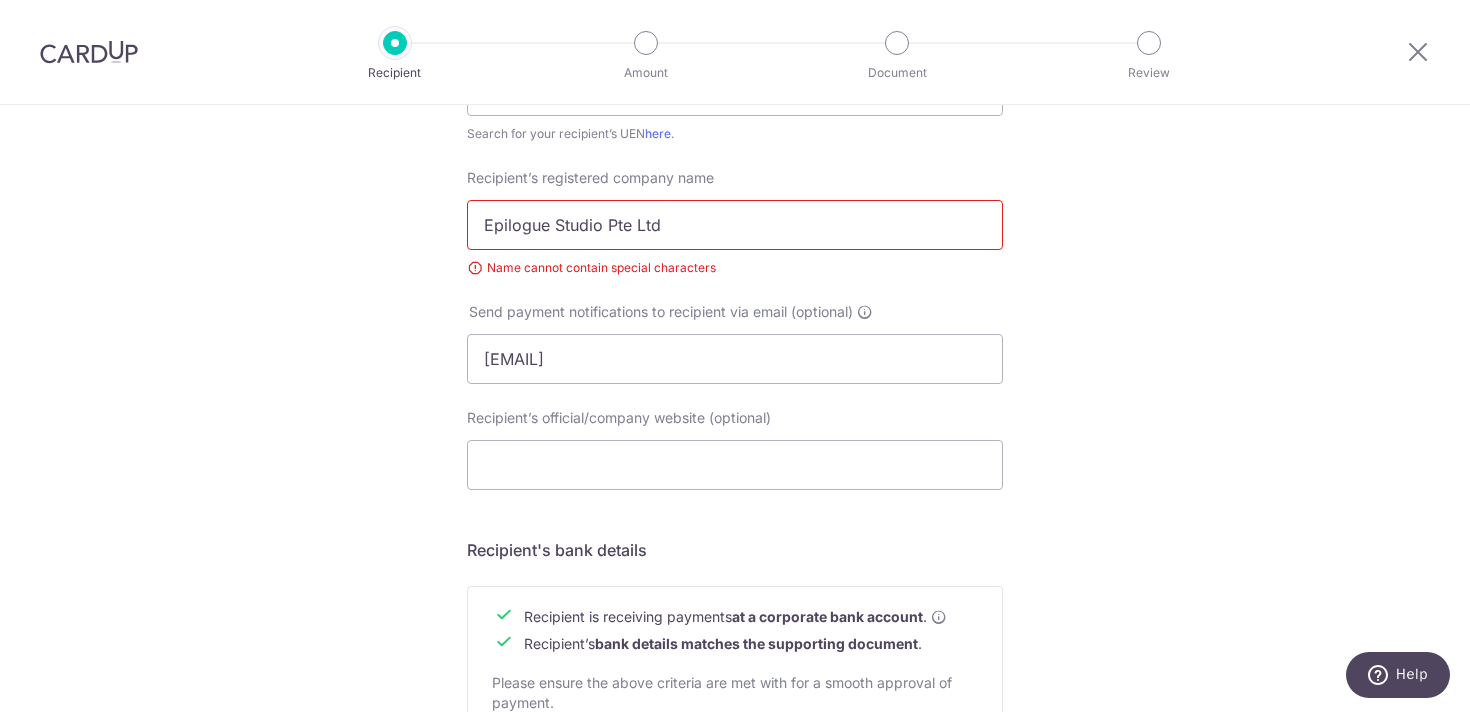 click on "Epilogue Studio Pte Ltd" at bounding box center [735, 225] 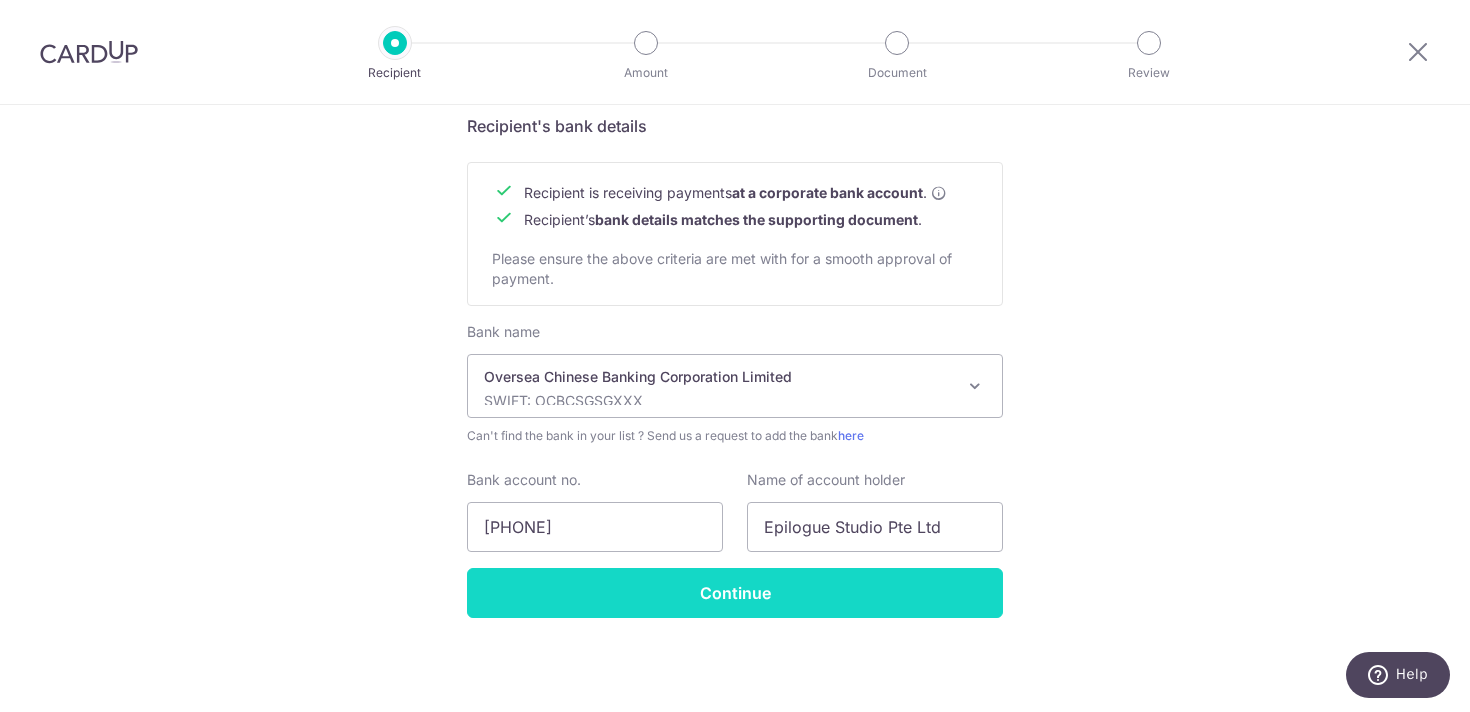 type on "Epilogue Studio Pte Ltd" 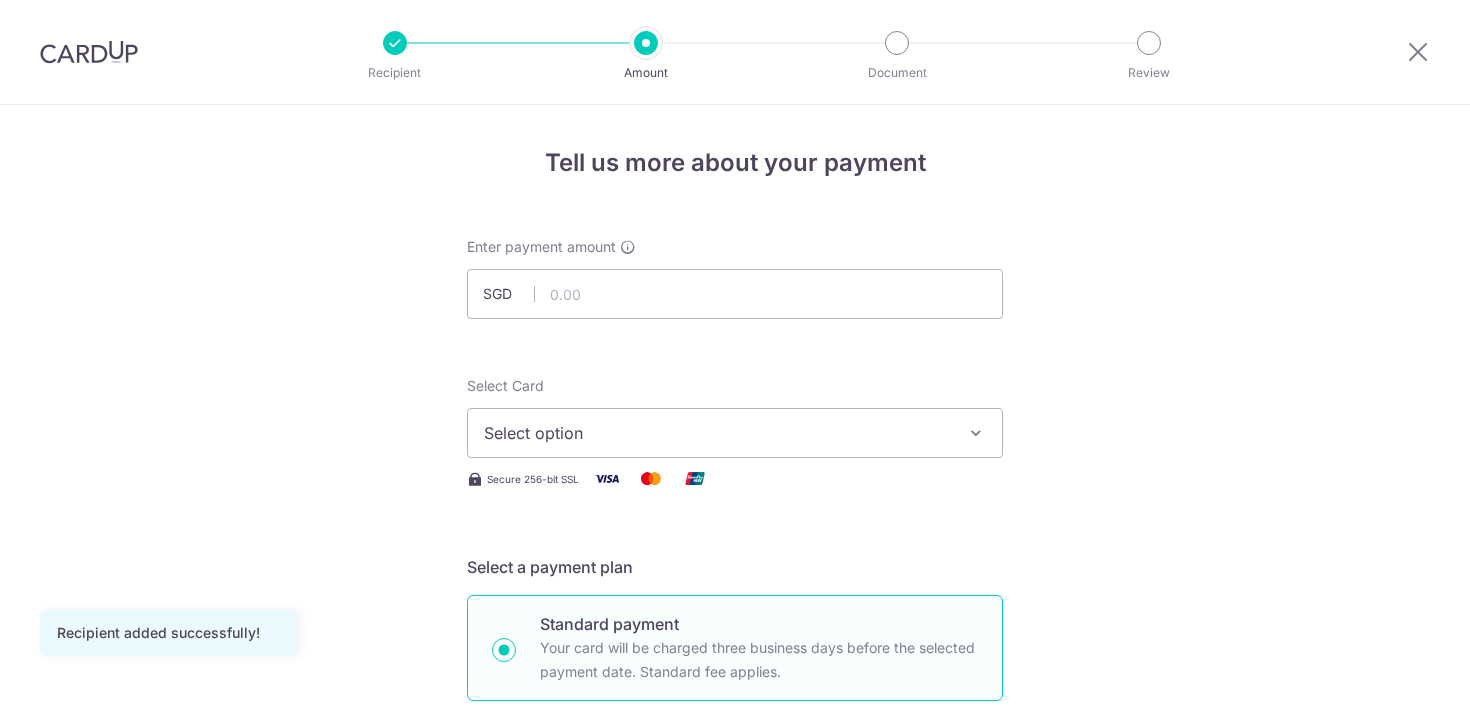 scroll, scrollTop: 0, scrollLeft: 0, axis: both 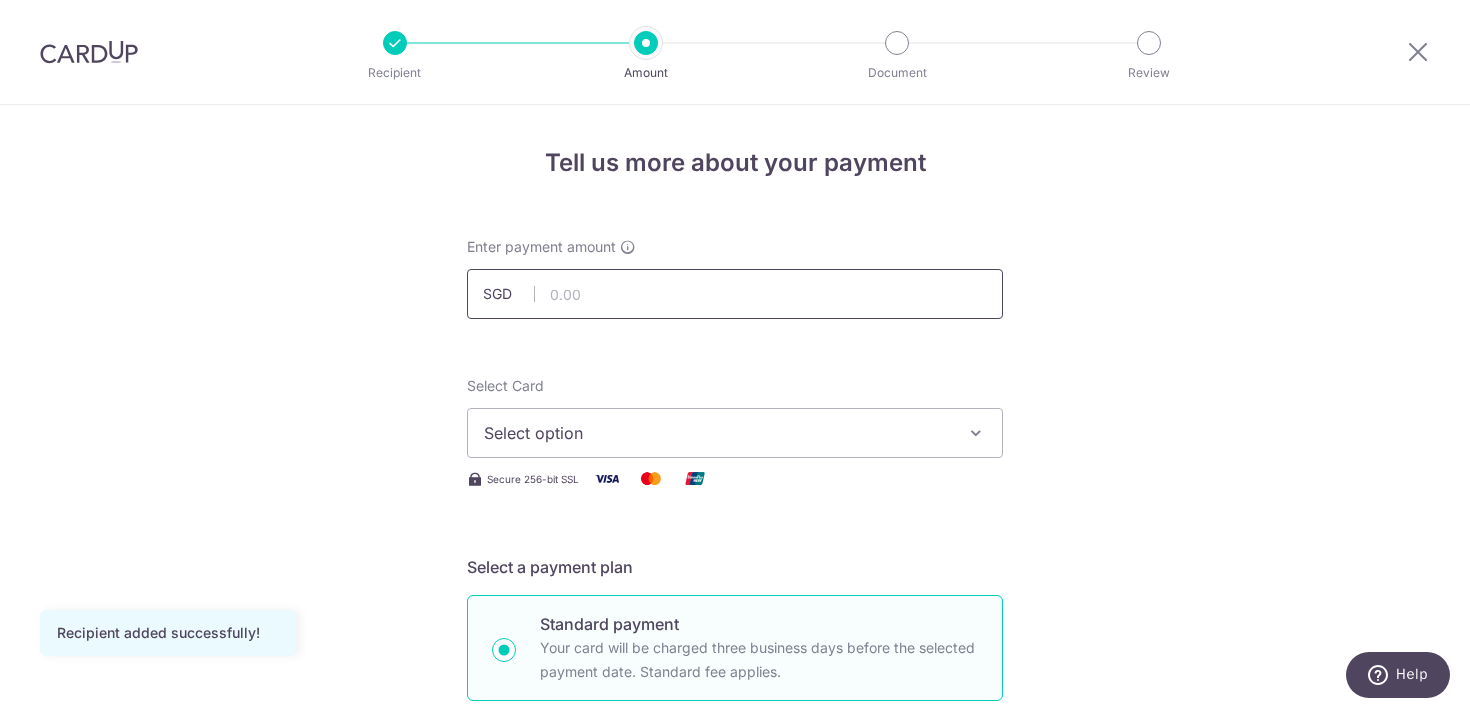 click at bounding box center (735, 294) 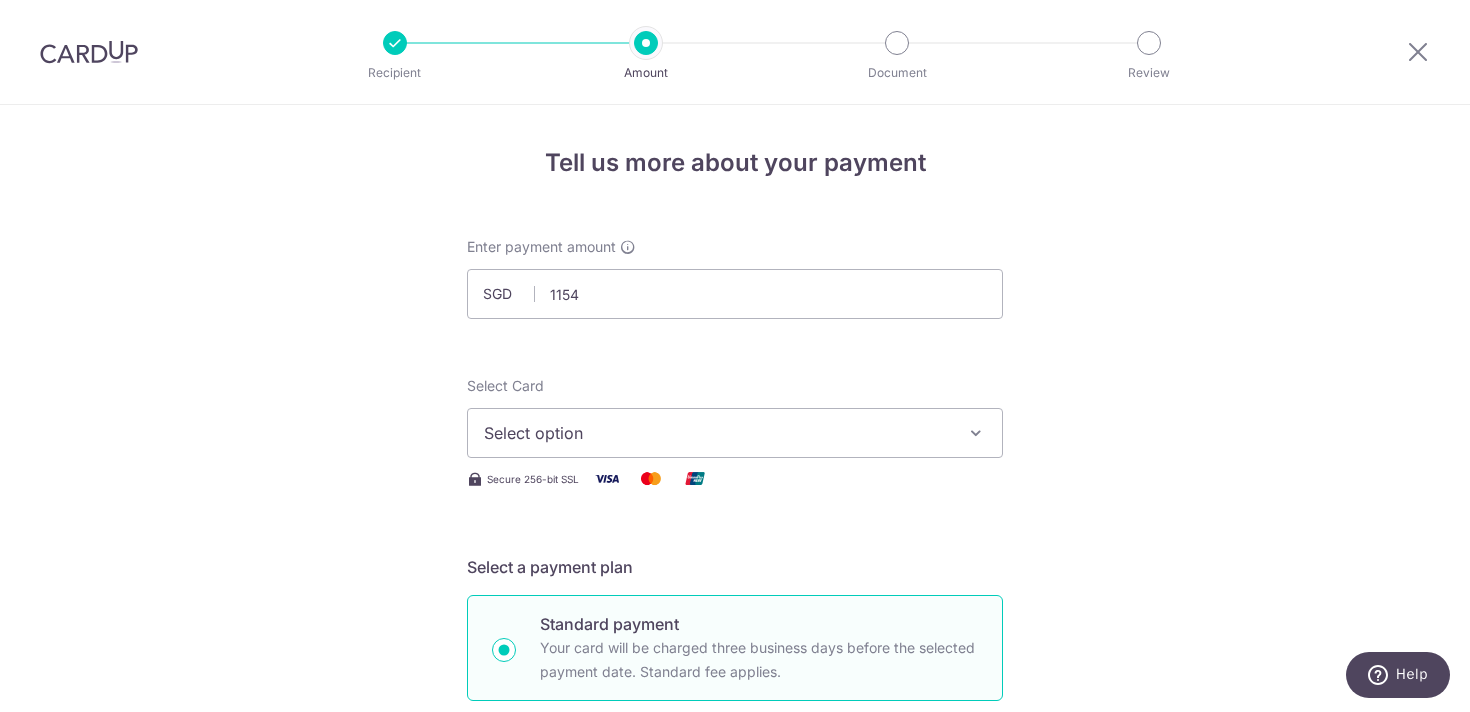 click on "Select option" at bounding box center (717, 433) 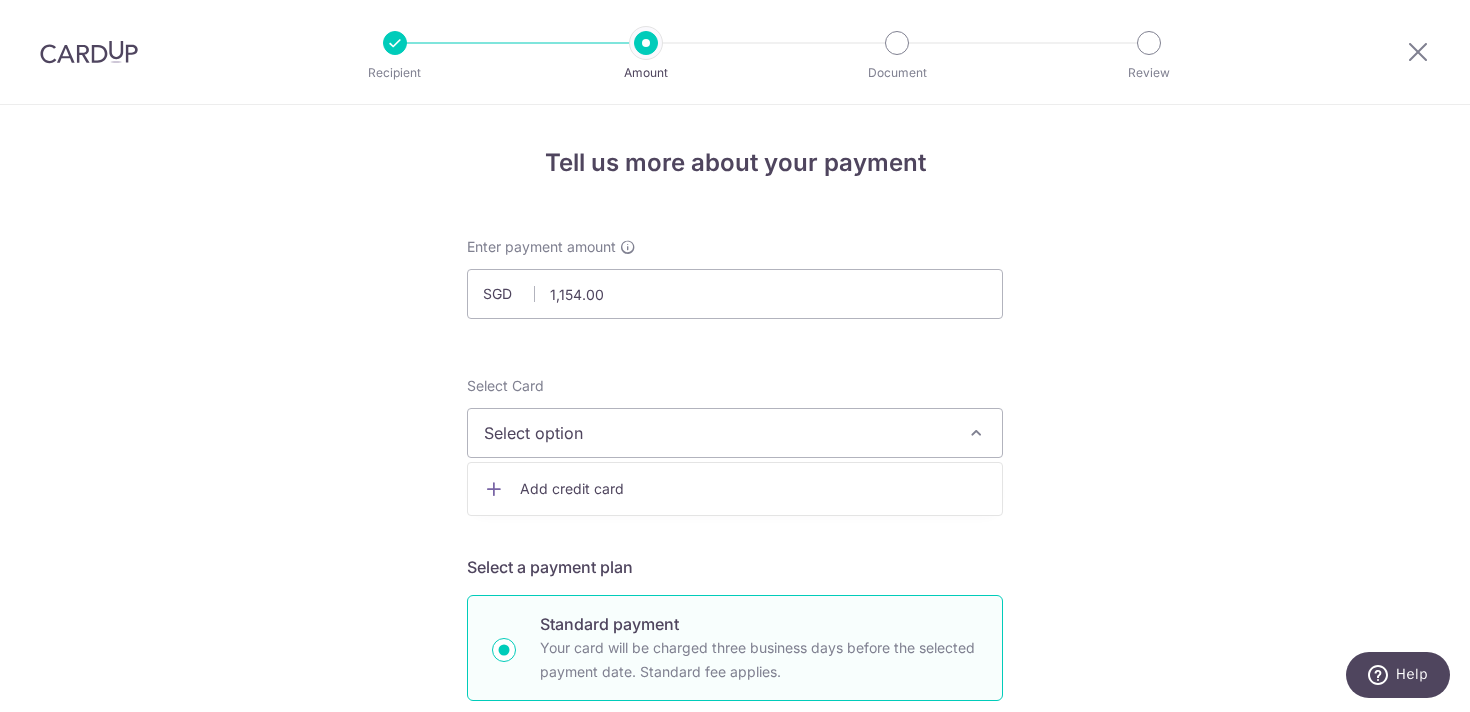 click on "Add credit card" at bounding box center (753, 489) 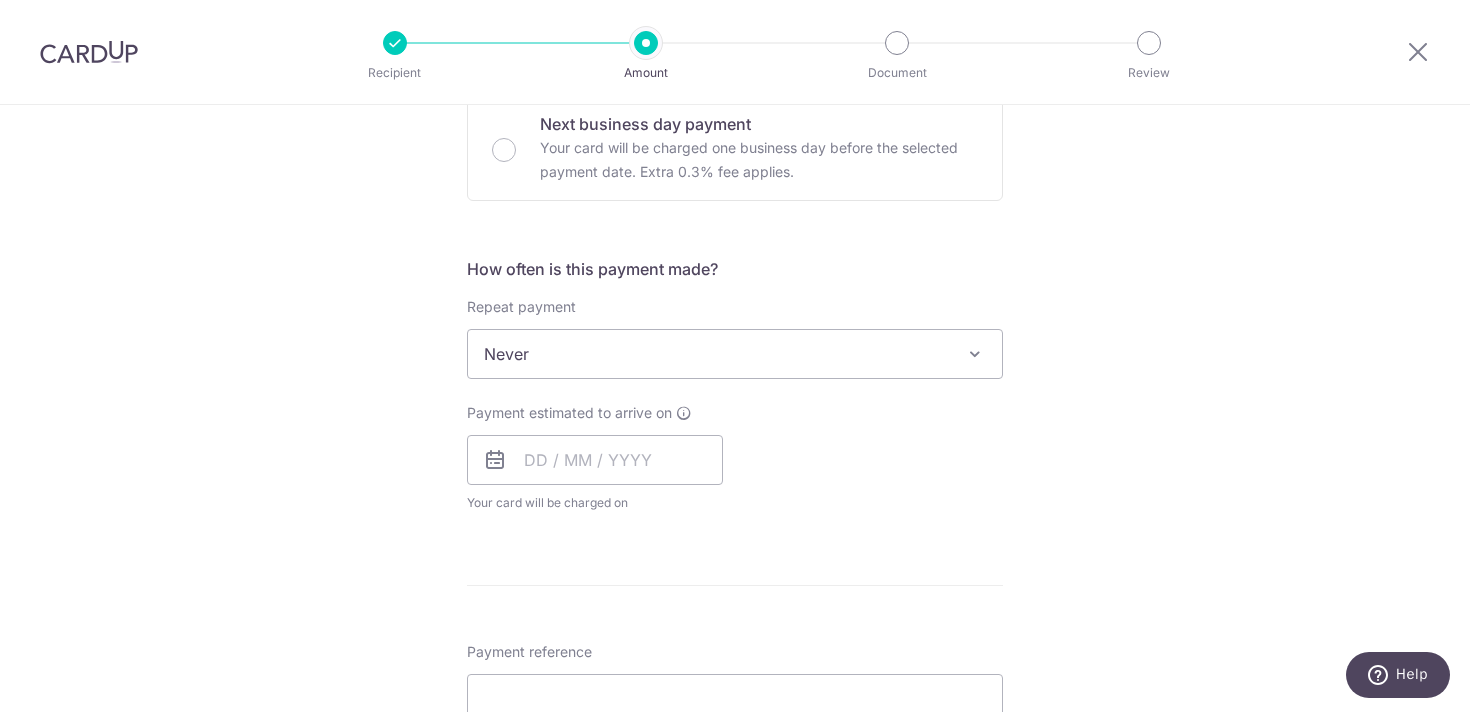scroll, scrollTop: 1133, scrollLeft: 0, axis: vertical 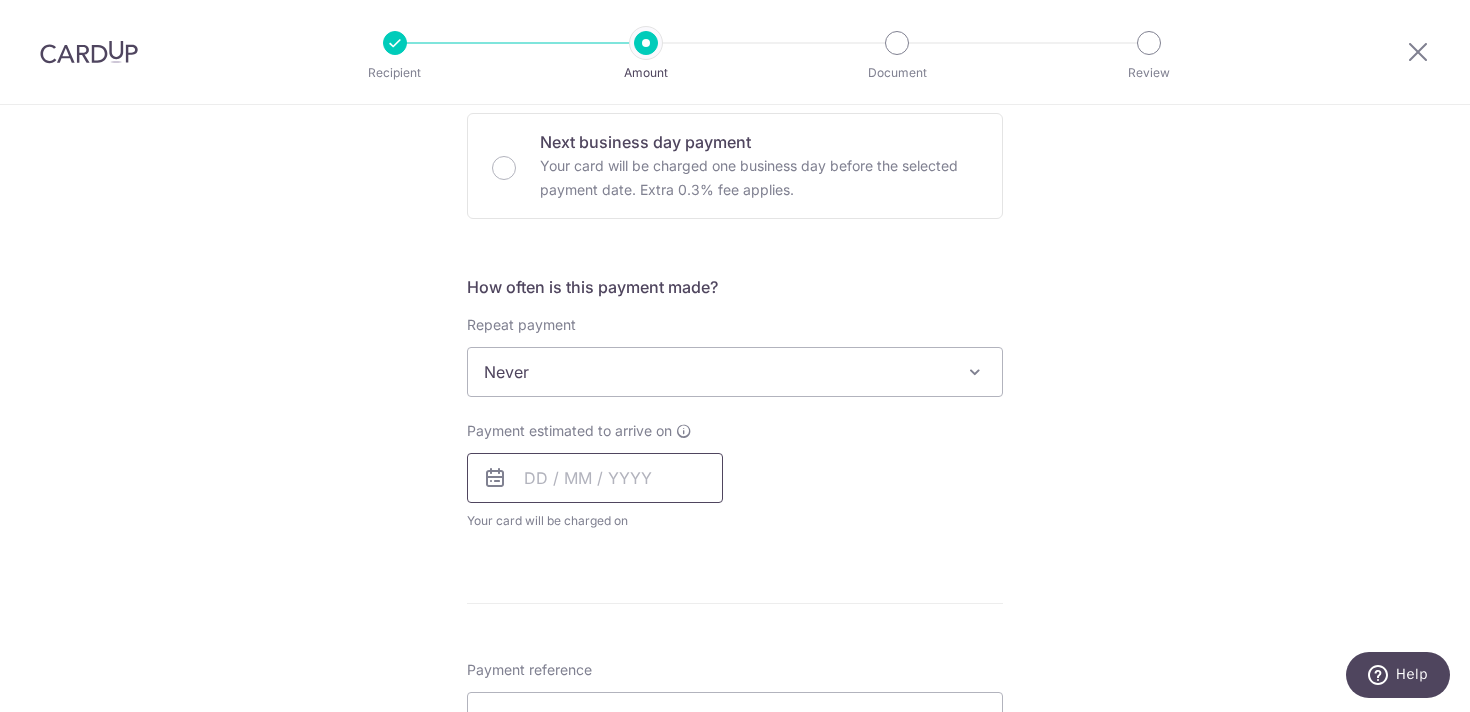 click at bounding box center [595, 478] 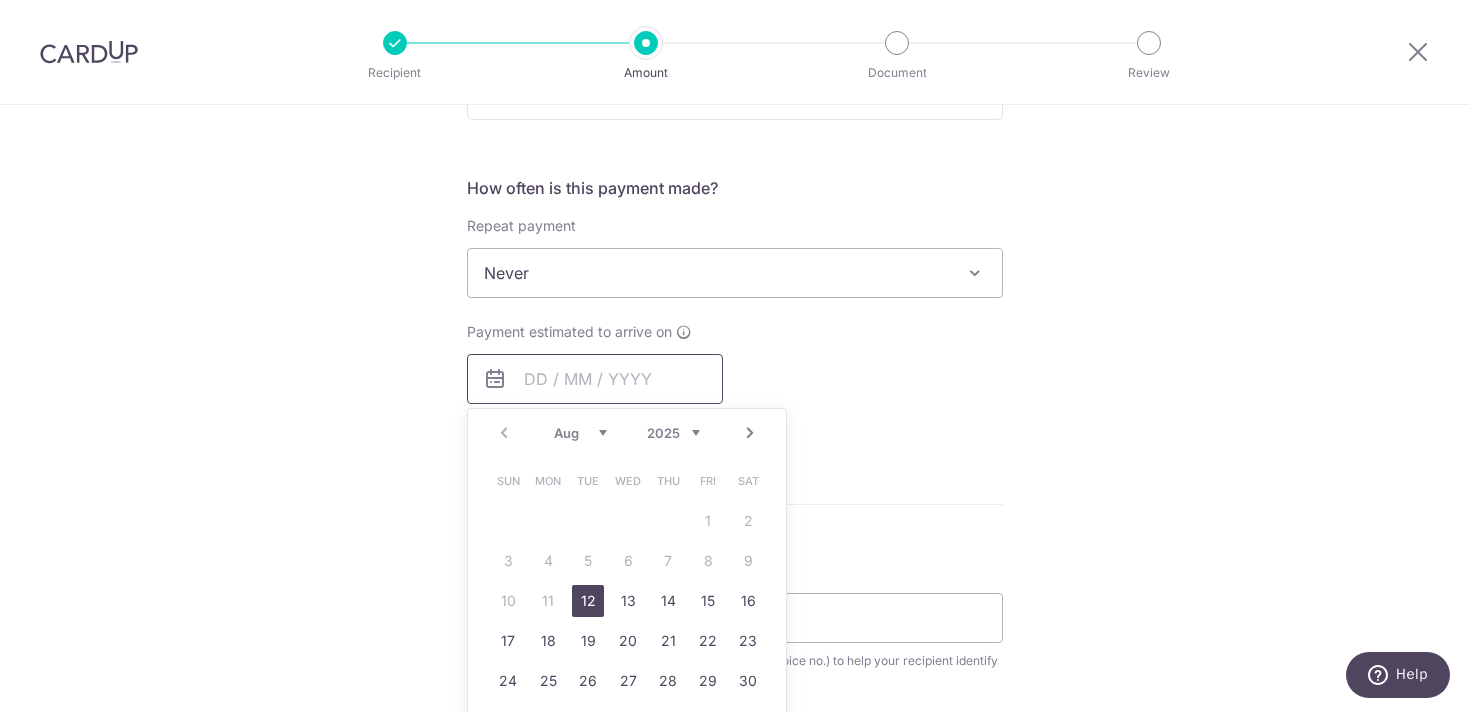 scroll, scrollTop: 1235, scrollLeft: 0, axis: vertical 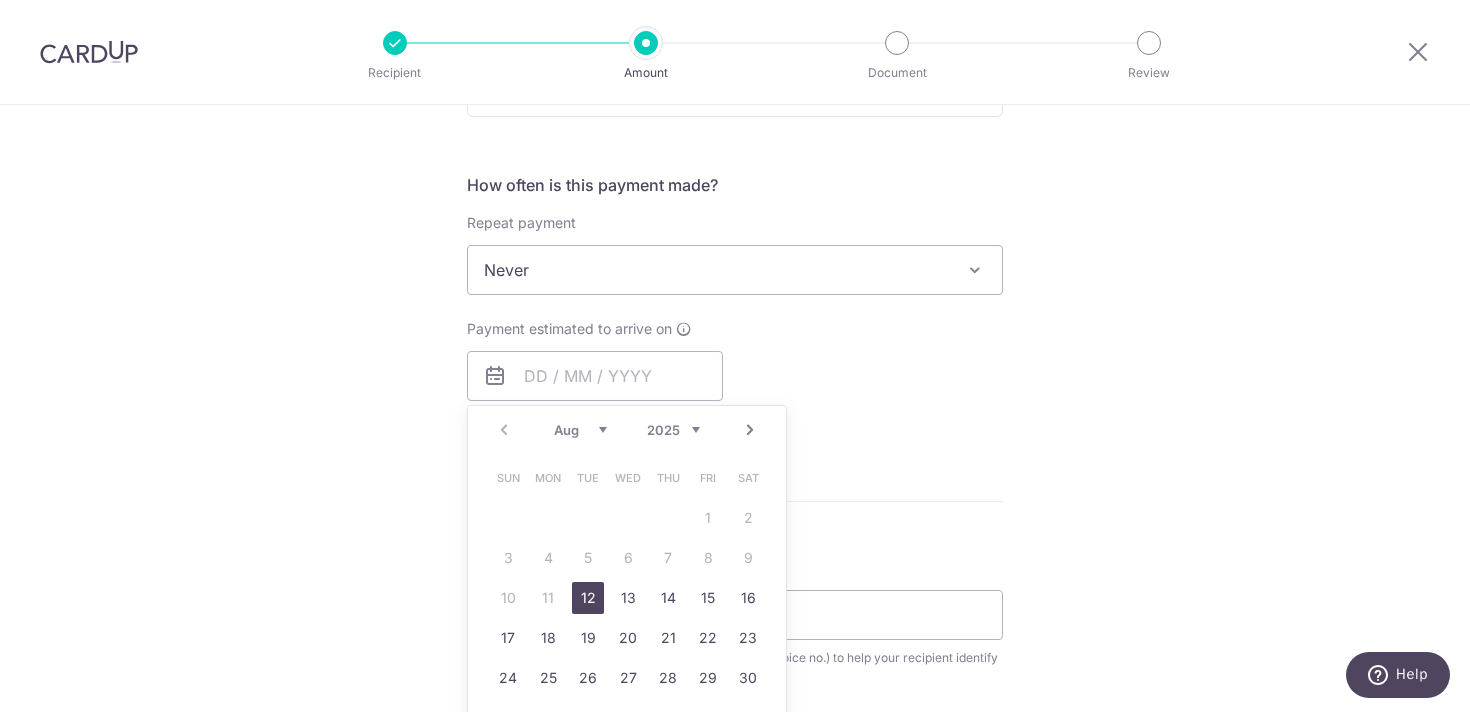 click on "Recipient added successfully!
Select Card
Add new card
Add credit card
Secure 256-bit SSL
Text
New card details
Card
Secure 256-bit SSL
[FIRST]" at bounding box center [735, 125] 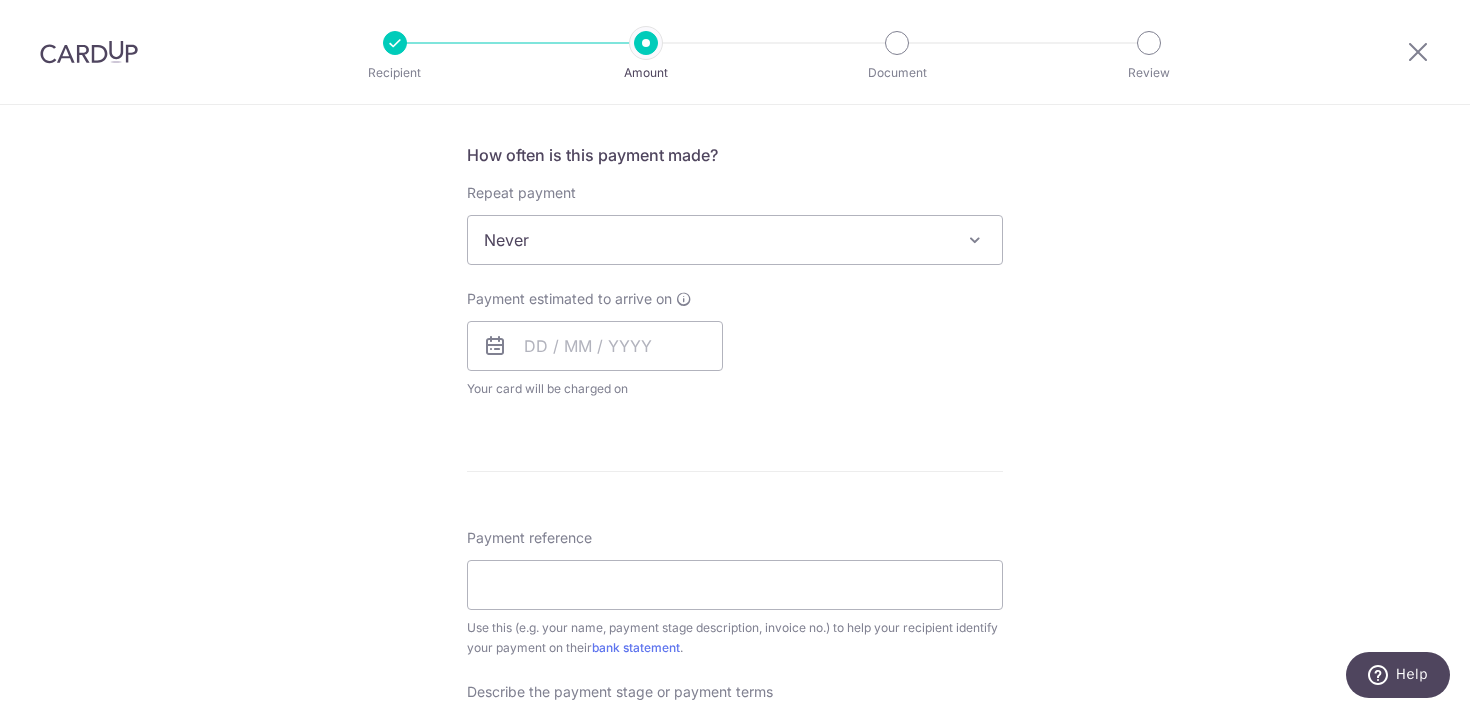 scroll, scrollTop: 1865, scrollLeft: 0, axis: vertical 